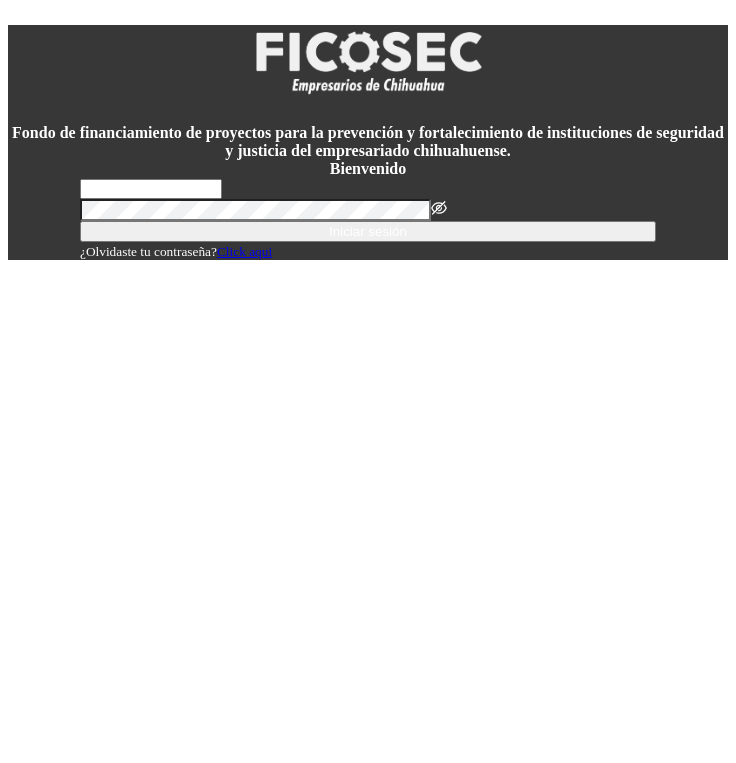 scroll, scrollTop: 0, scrollLeft: 0, axis: both 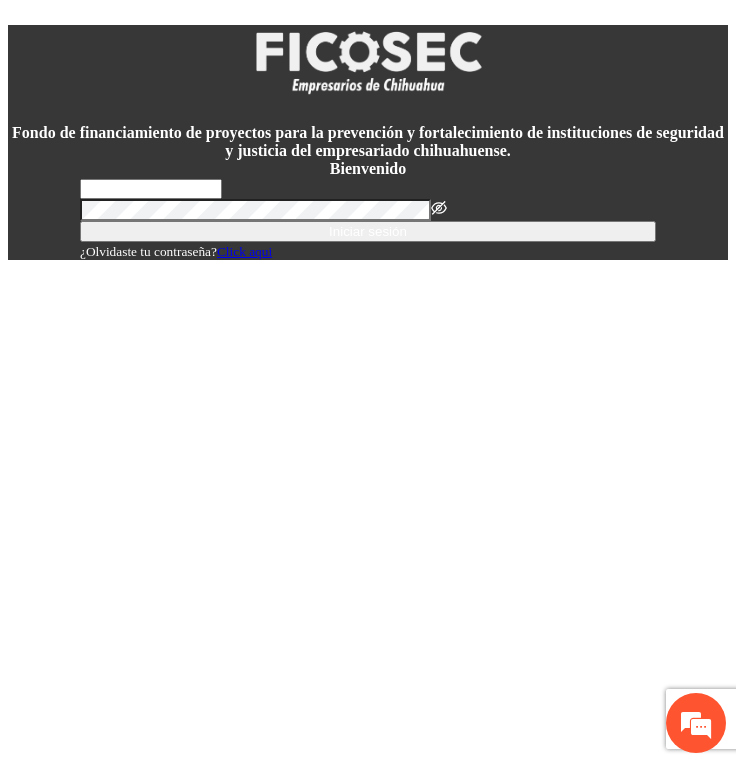 type on "**********" 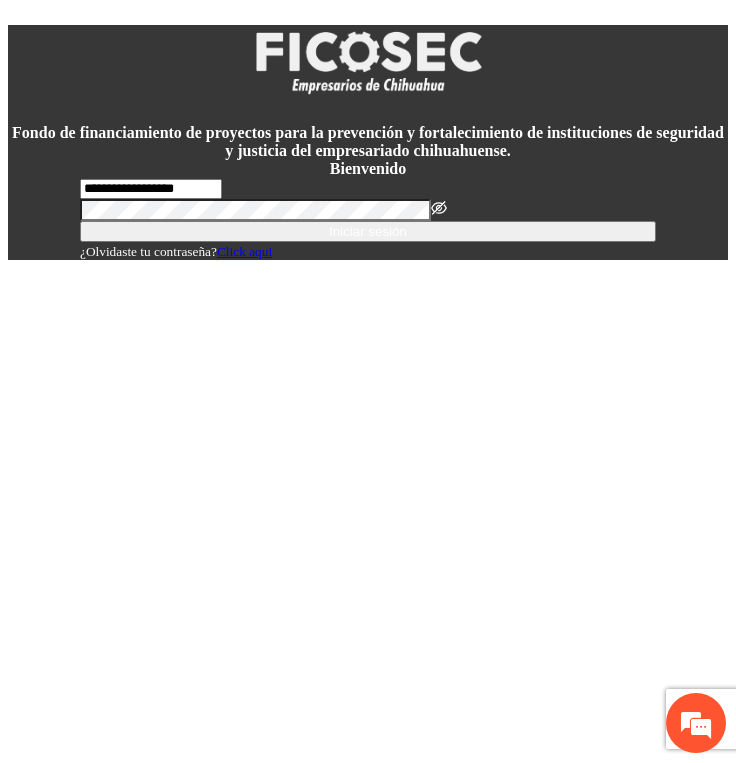 click on "Iniciar sesión" at bounding box center [368, 231] 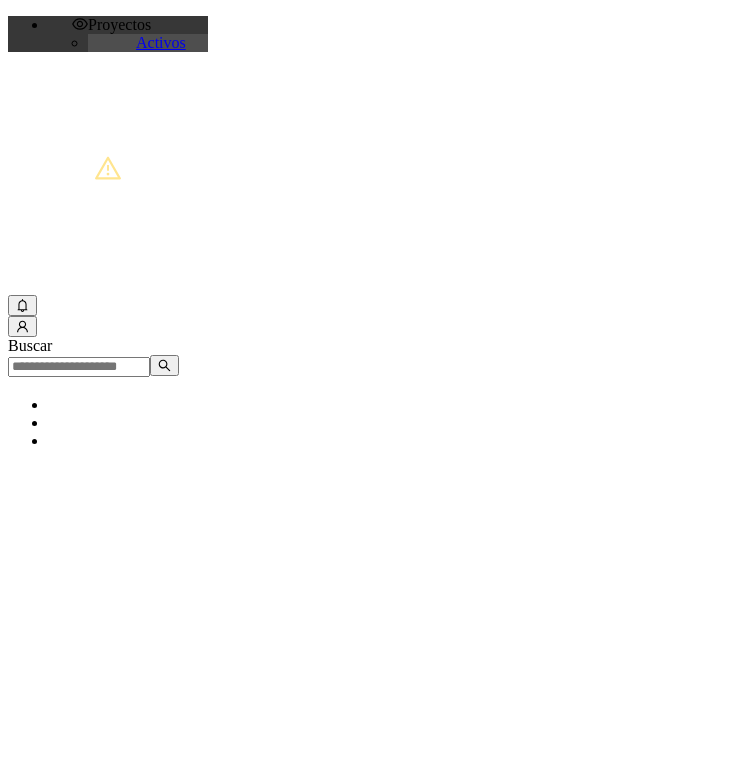 scroll, scrollTop: 0, scrollLeft: 0, axis: both 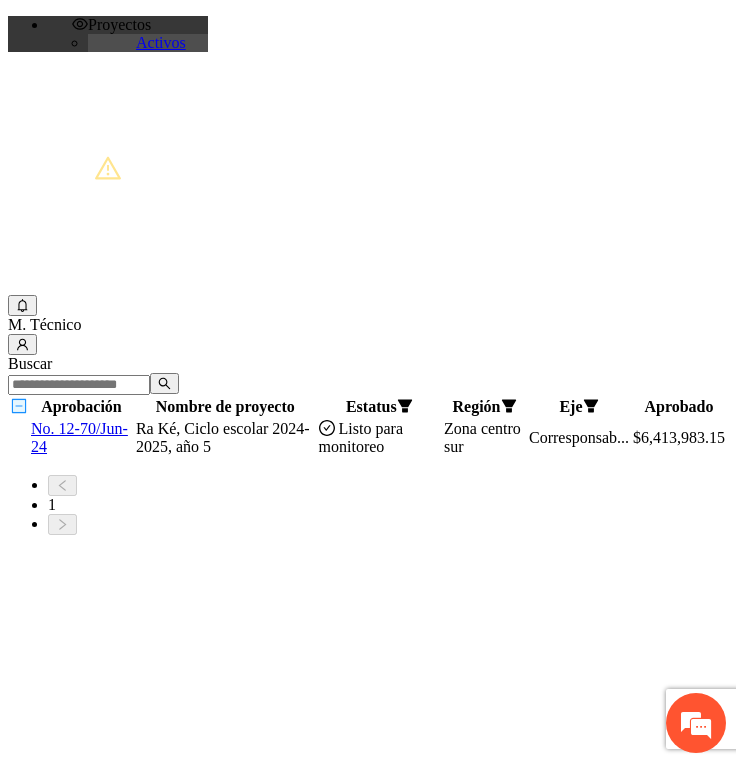 click on "No. 12-70/Jun-24" at bounding box center [79, 437] 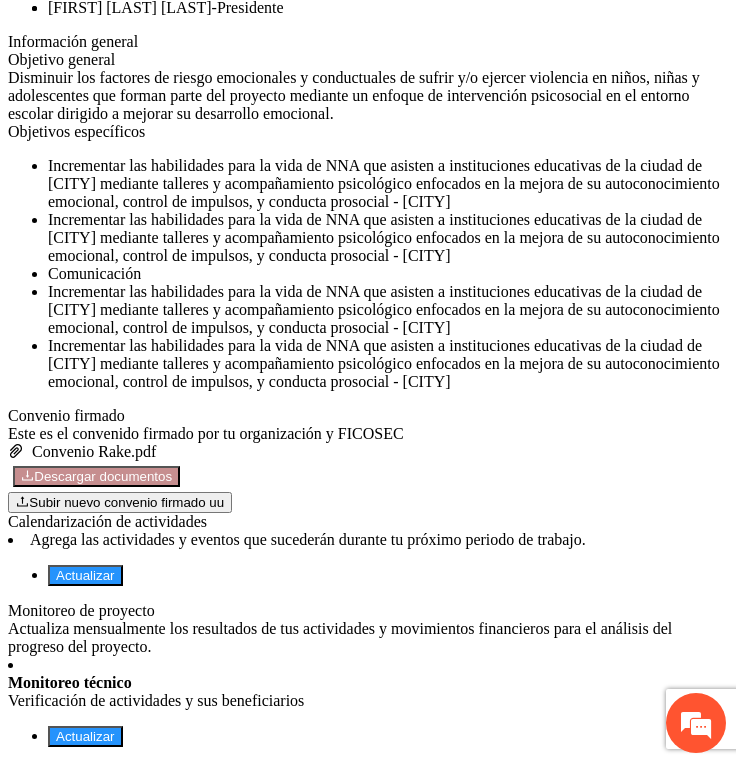 scroll, scrollTop: 3509, scrollLeft: 0, axis: vertical 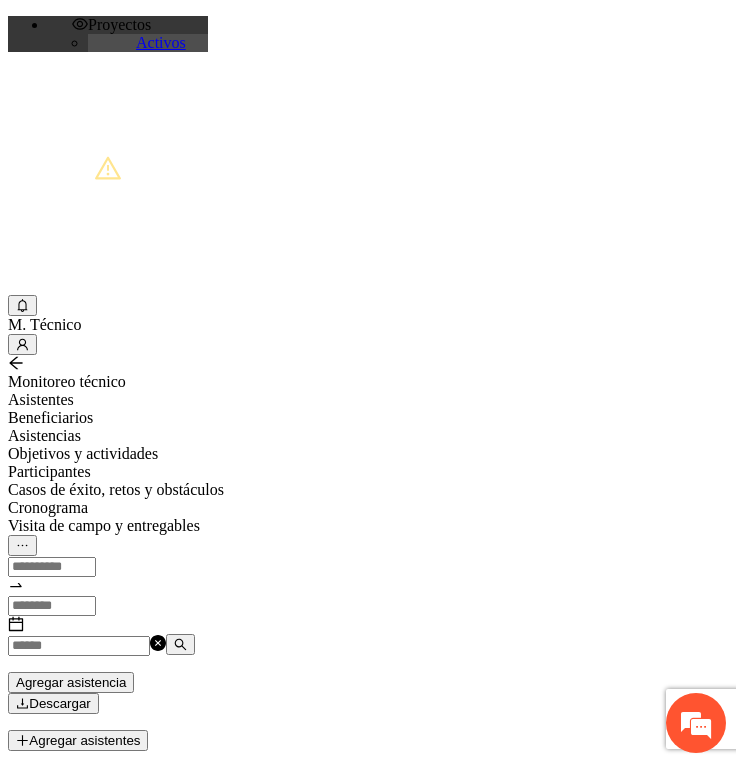 click at bounding box center (79, 646) 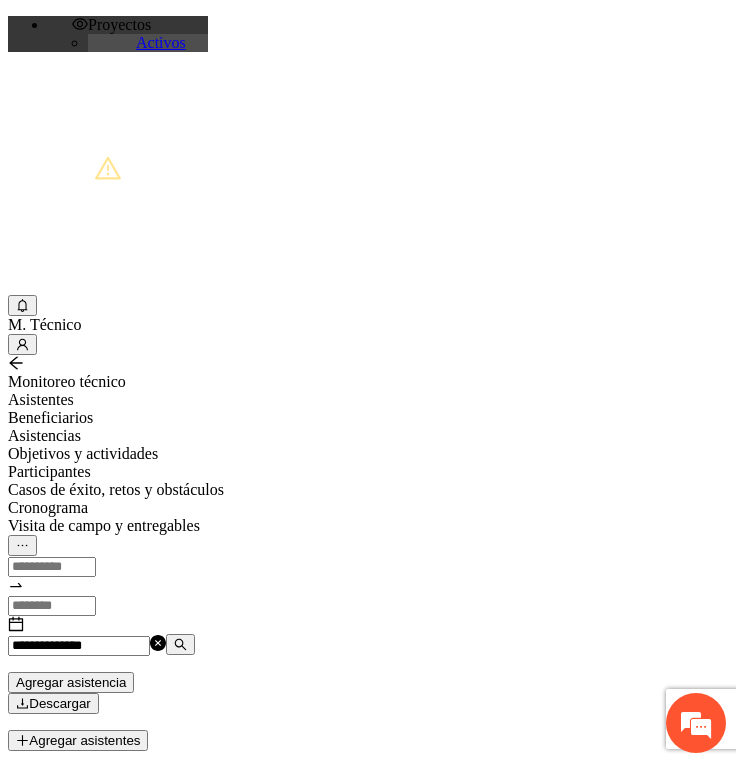 click on "**********" at bounding box center (79, 646) 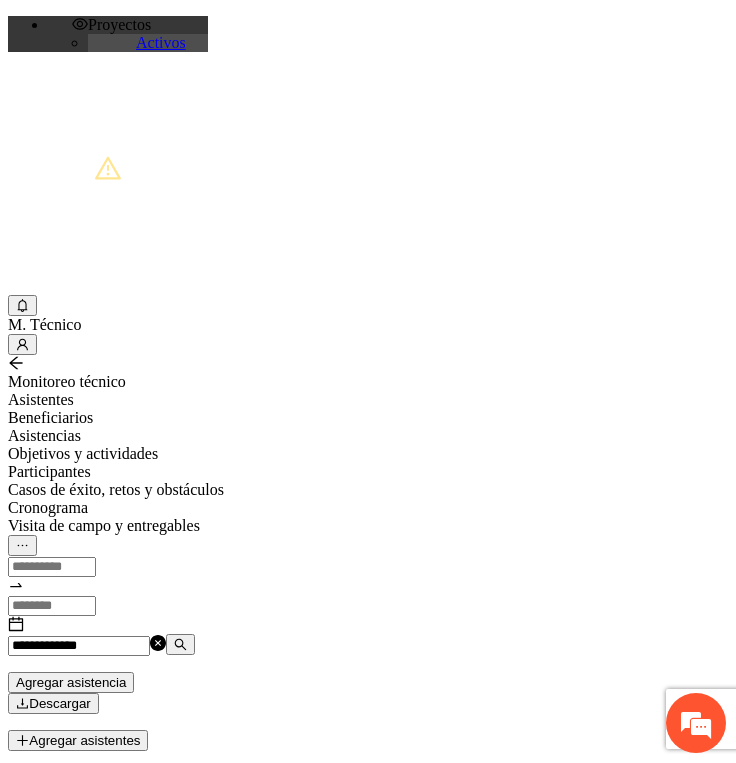 click on "**********" at bounding box center (79, 646) 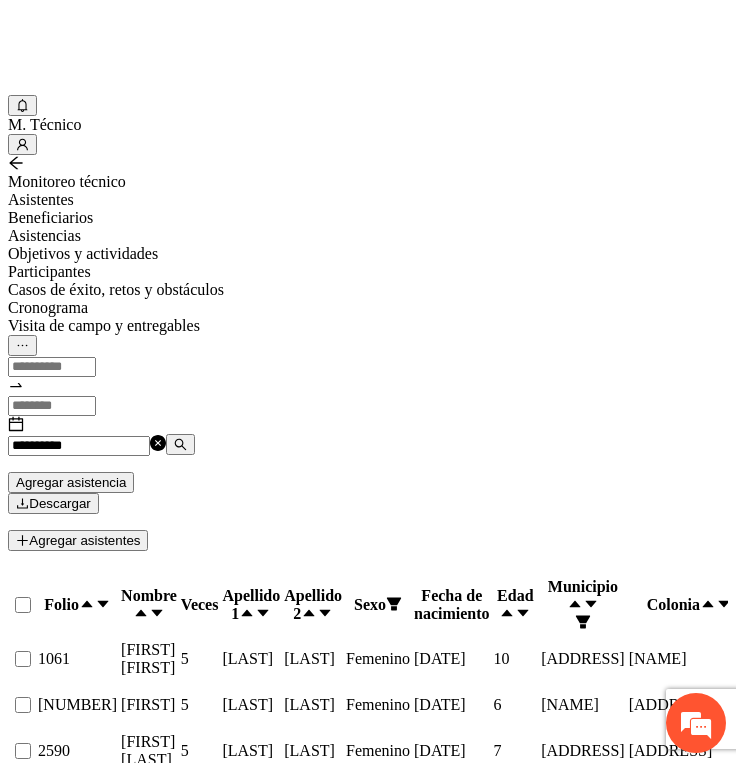 scroll, scrollTop: 360, scrollLeft: 0, axis: vertical 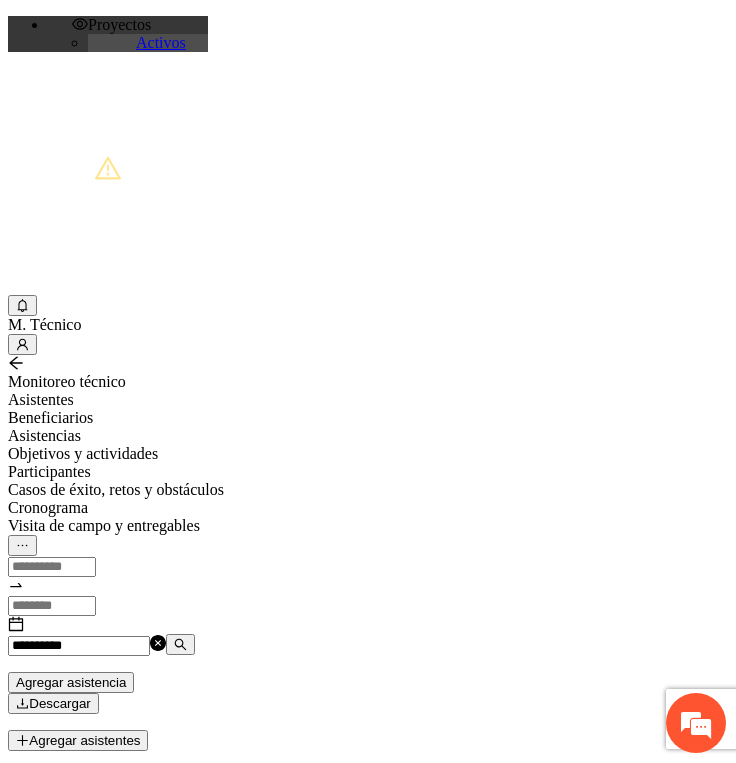click on "**********" at bounding box center (79, 646) 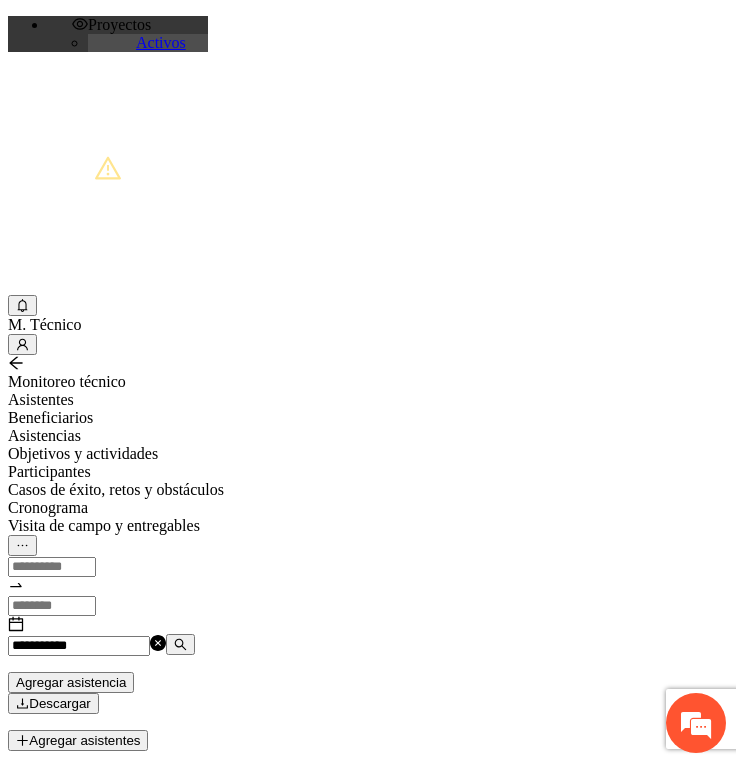 click on "**********" at bounding box center [79, 646] 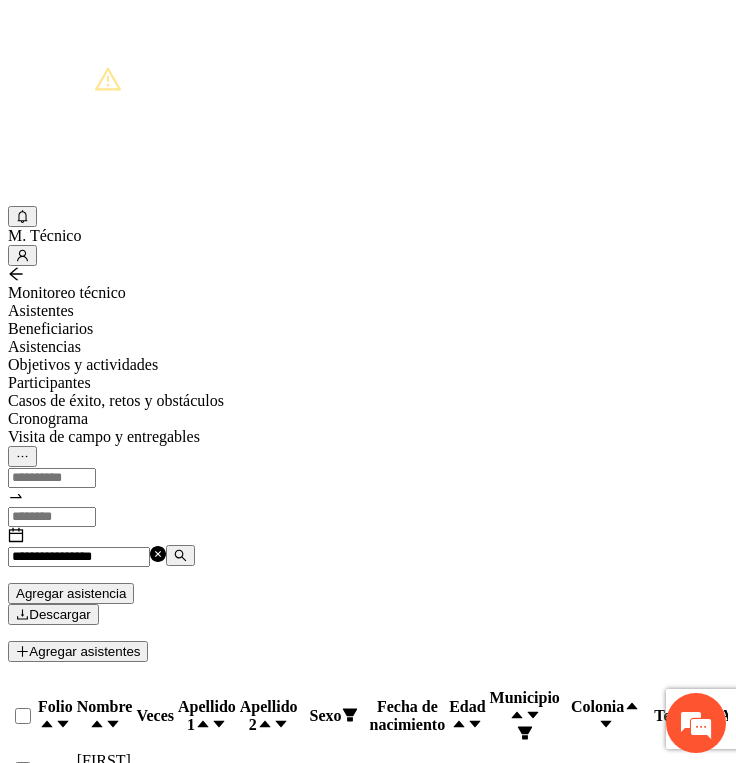 scroll, scrollTop: 98, scrollLeft: 0, axis: vertical 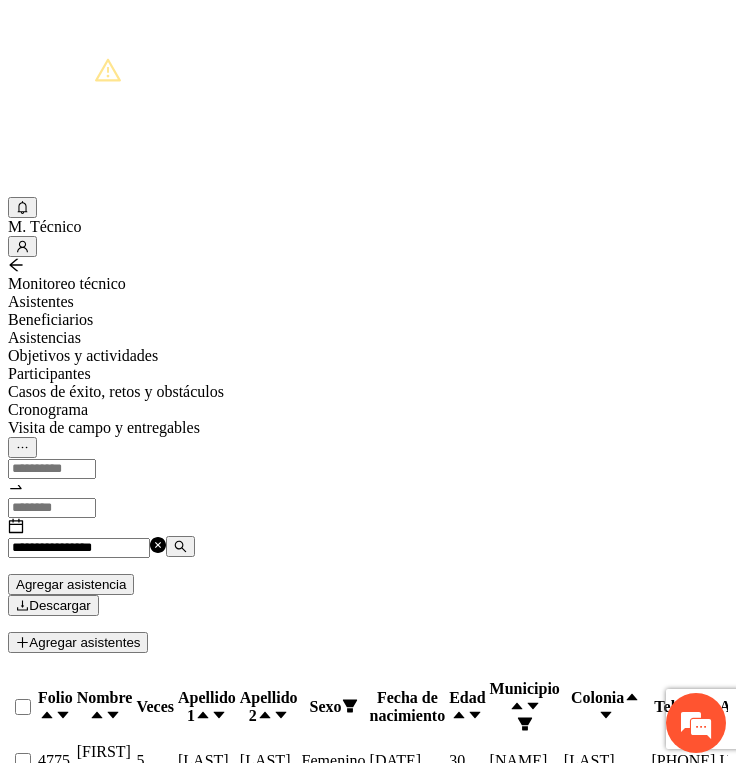 click at bounding box center [22, 807] 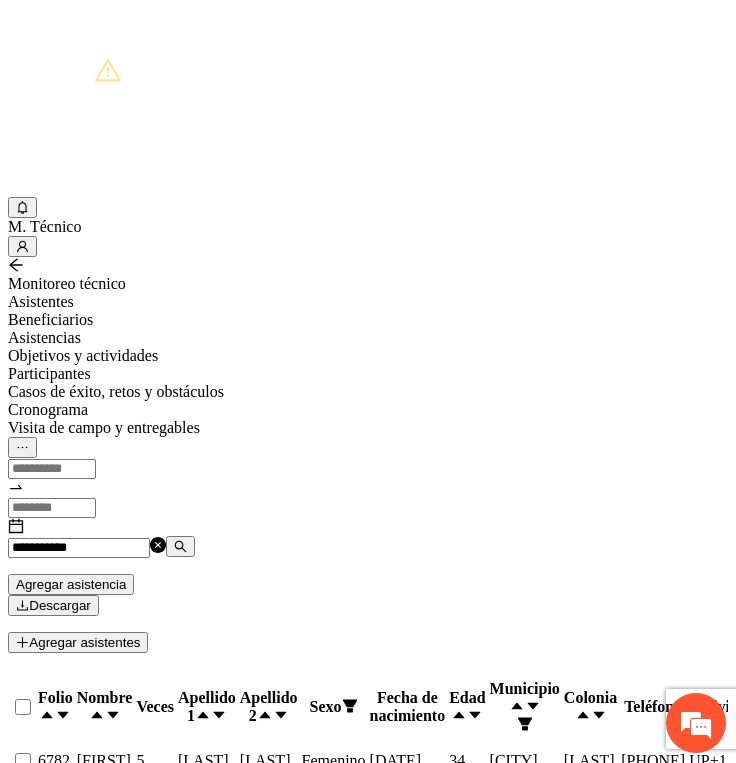 scroll, scrollTop: 0, scrollLeft: 0, axis: both 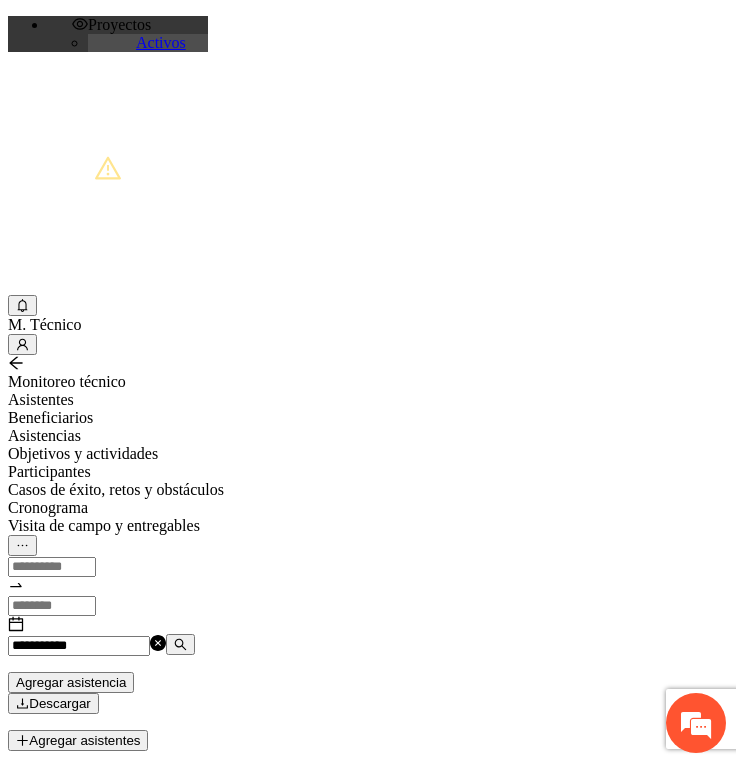 click on "**********" at bounding box center [79, 646] 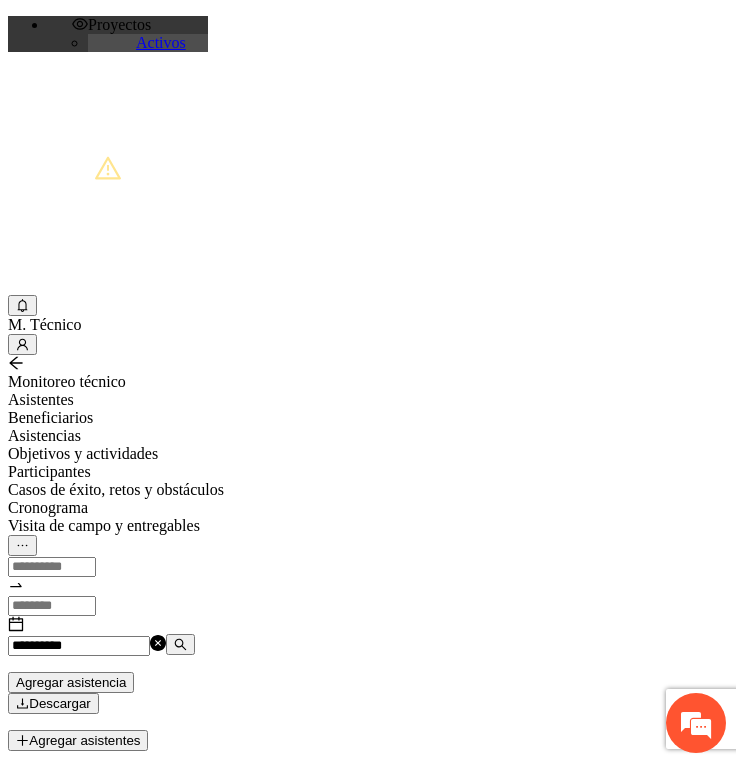 click on "**********" at bounding box center [87, 643] 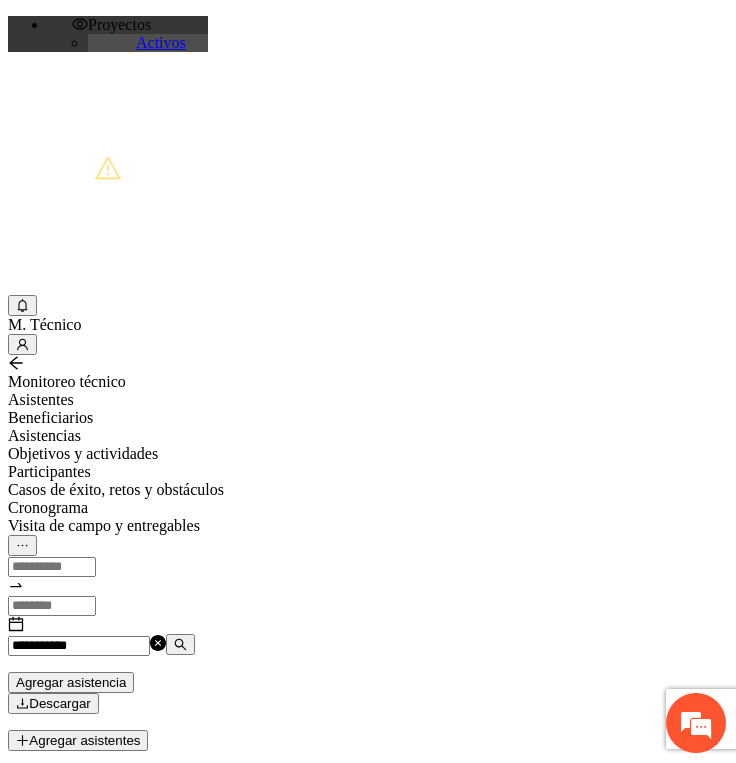 click on "**********" at bounding box center (79, 646) 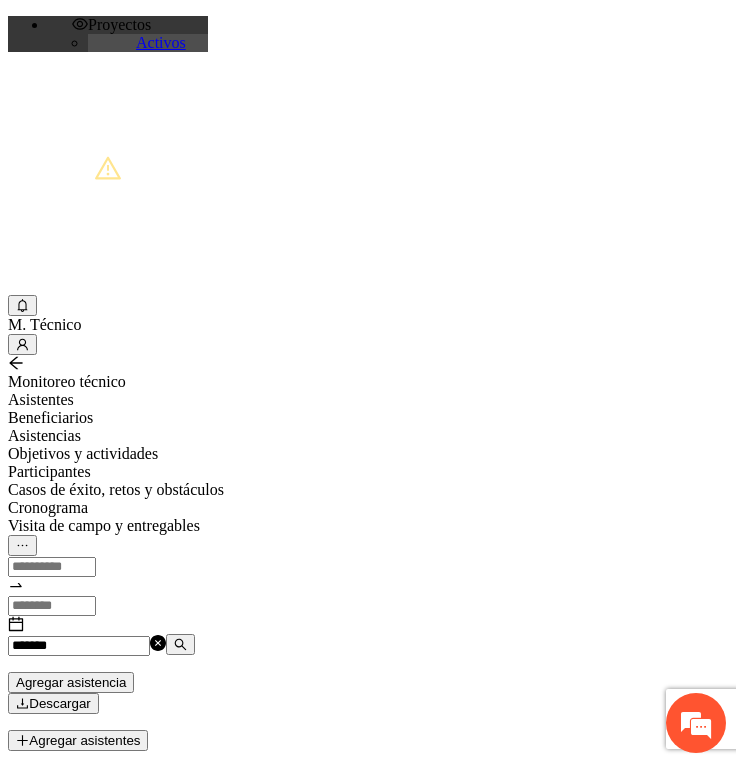 type on "*********" 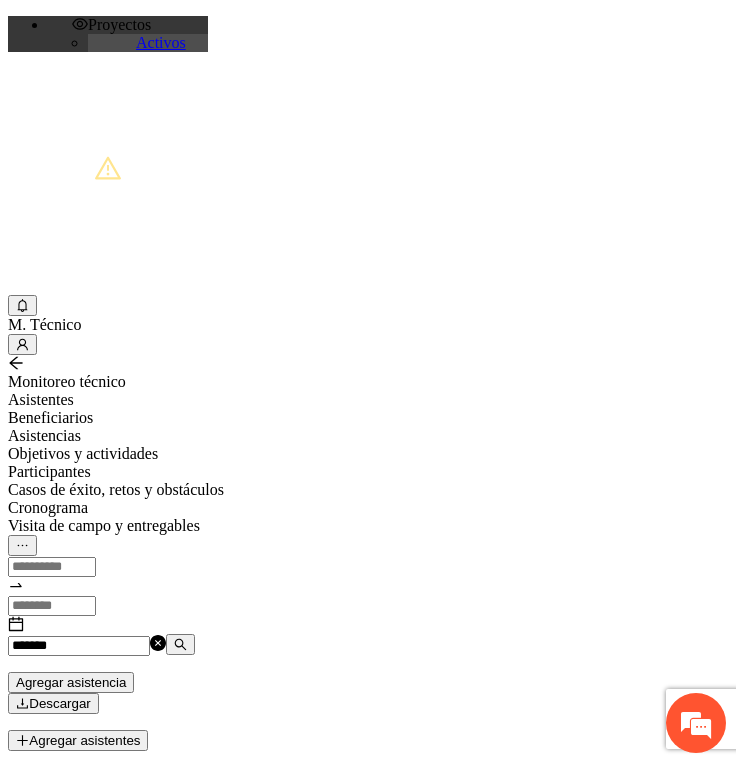 click on "Agregar asistencia" at bounding box center (71, 682) 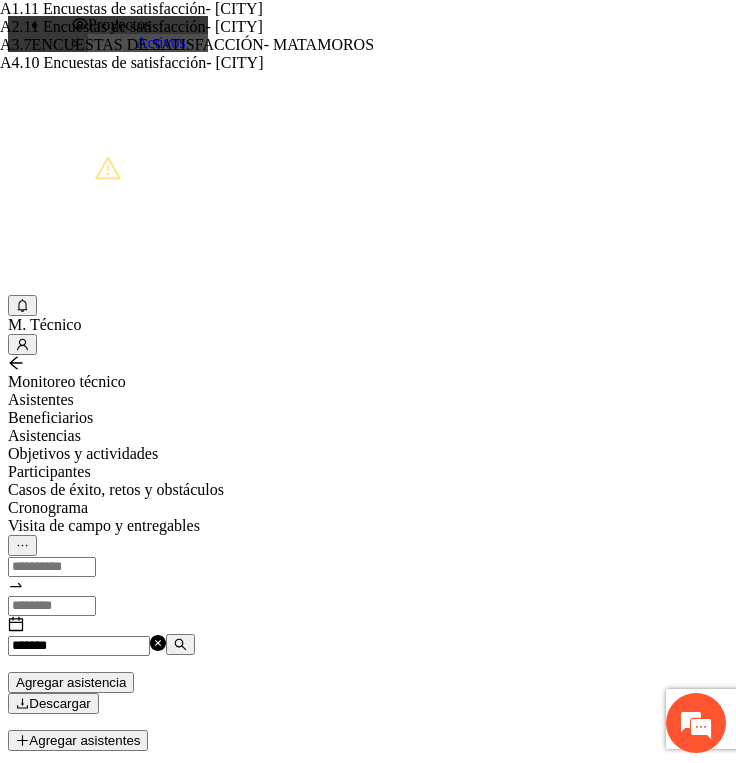 click on "A1.11 Encuestas de satisfacción- [CITY]" at bounding box center (226, 9) 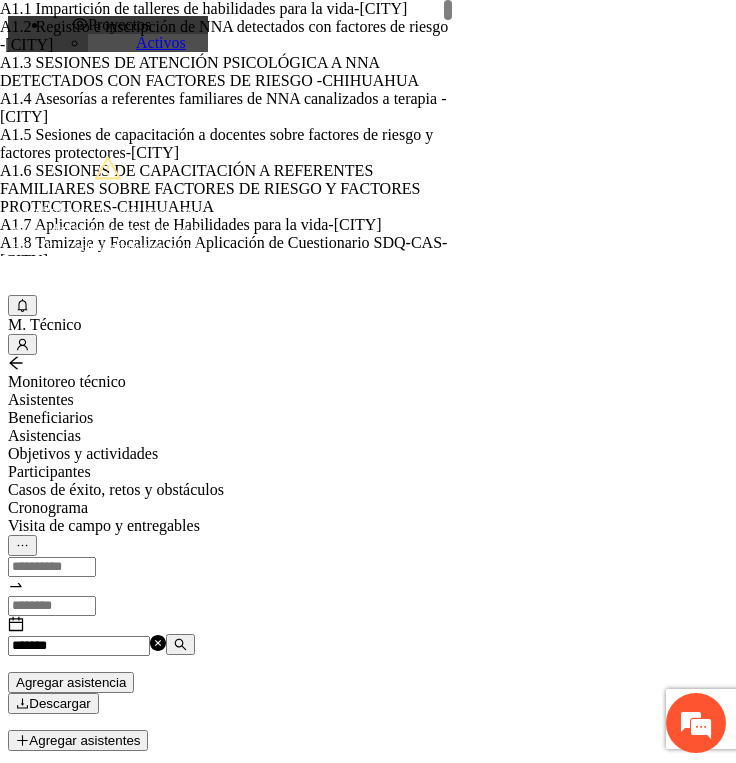 click on "Selecciona actividad(es) A1.11 Encuestas de satisfacción-[CITY]  Si la fecha no está en la lista agrégala aquí" at bounding box center [258, 1186] 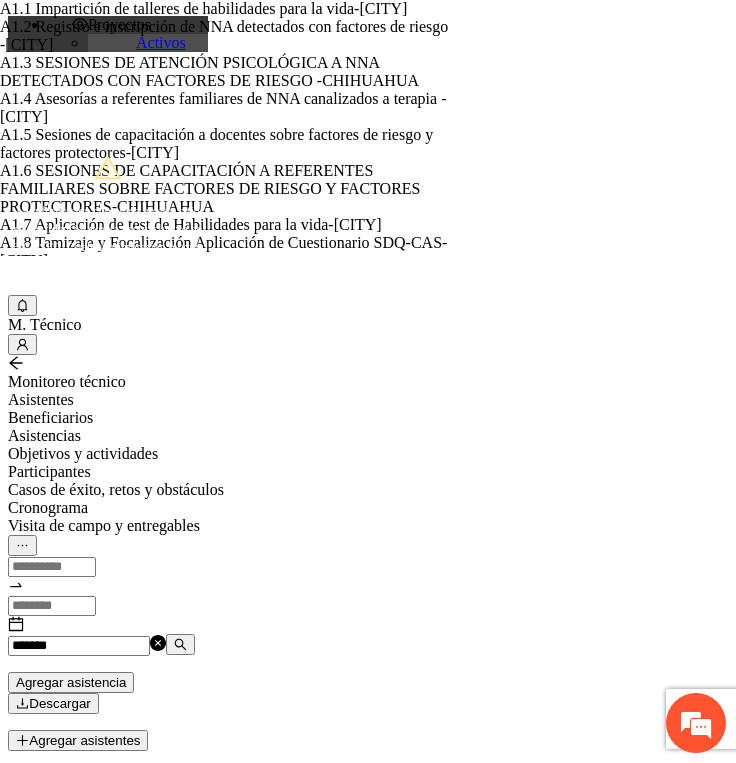 click at bounding box center [72, 1233] 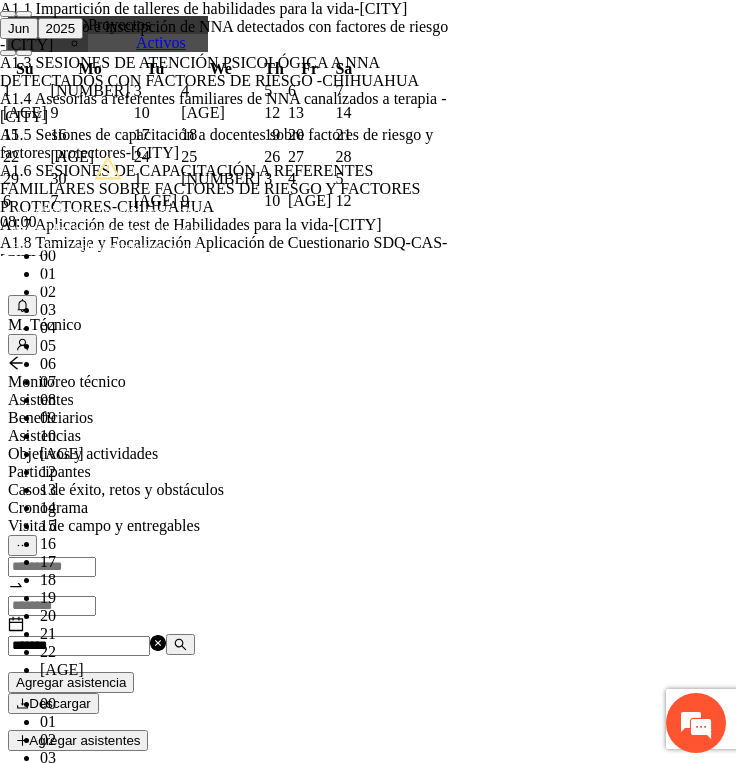 scroll, scrollTop: 224, scrollLeft: 0, axis: vertical 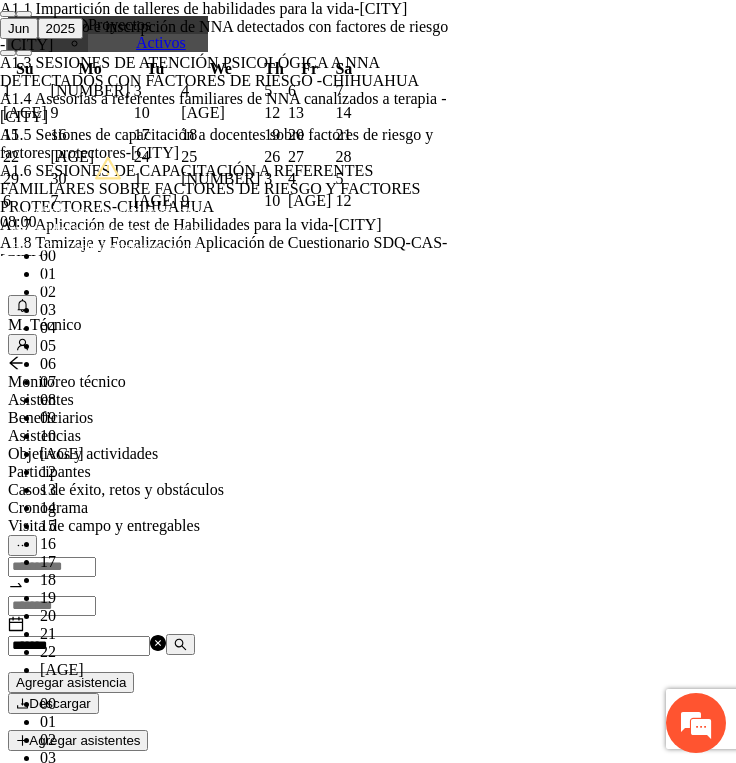 click on "Guardar" at bounding box center [109, 1253] 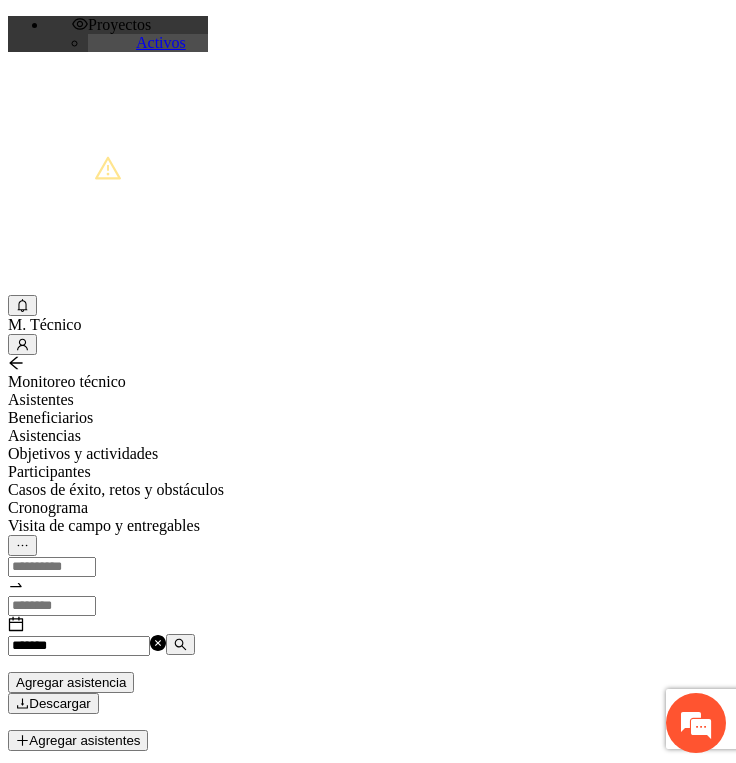 click on "*********" at bounding box center (79, 646) 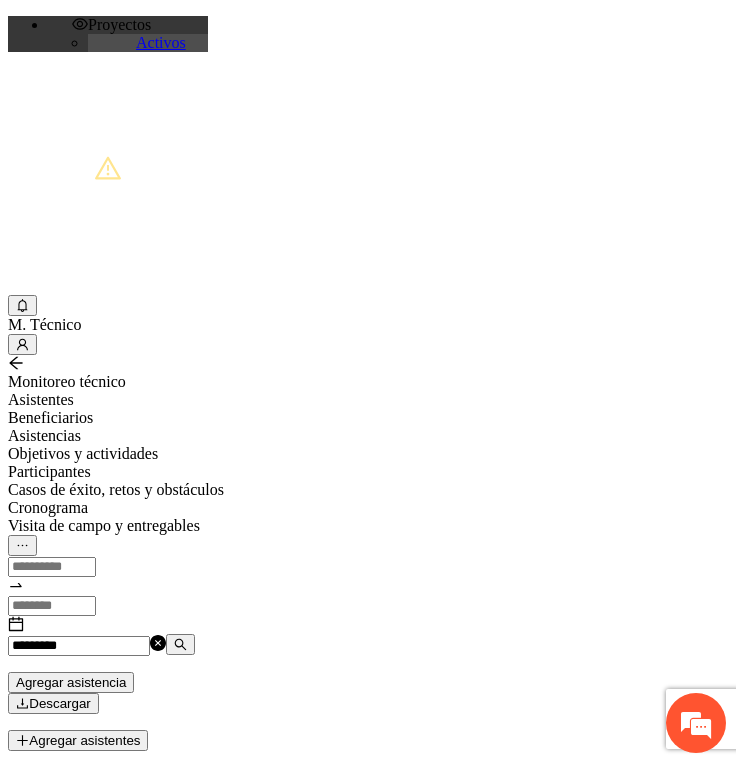 click on "*********" at bounding box center [79, 646] 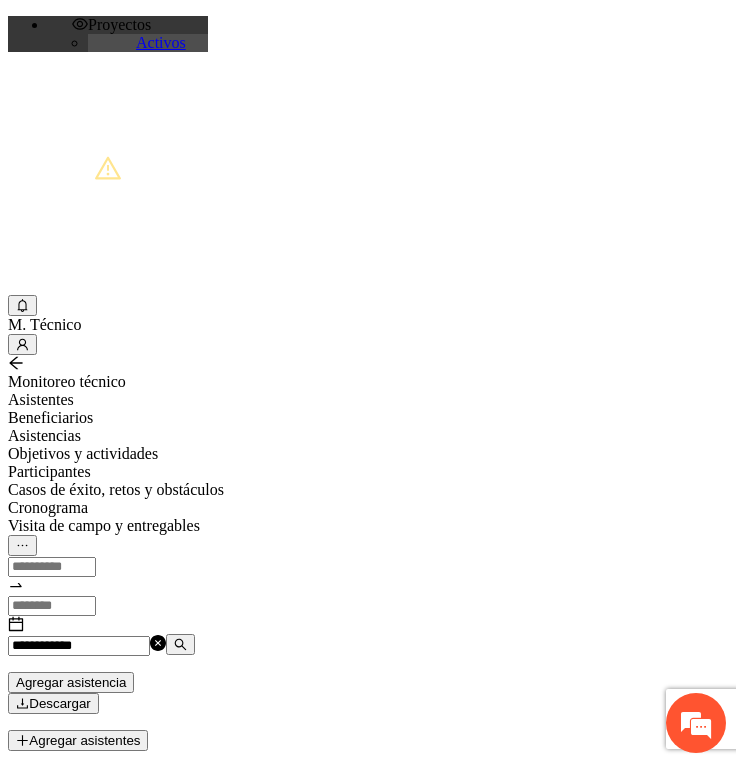 click on "**********" at bounding box center [79, 646] 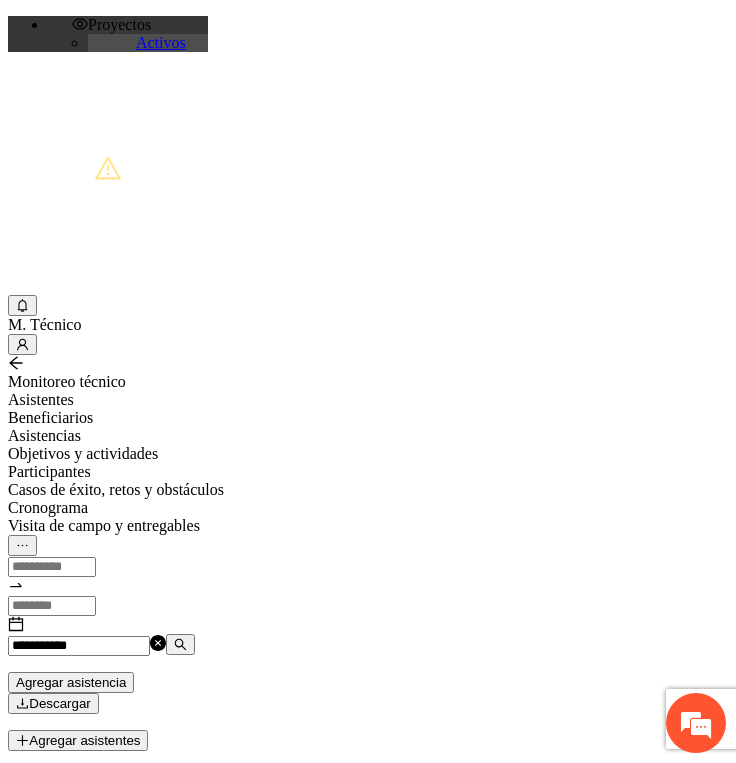 click at bounding box center [22, 859] 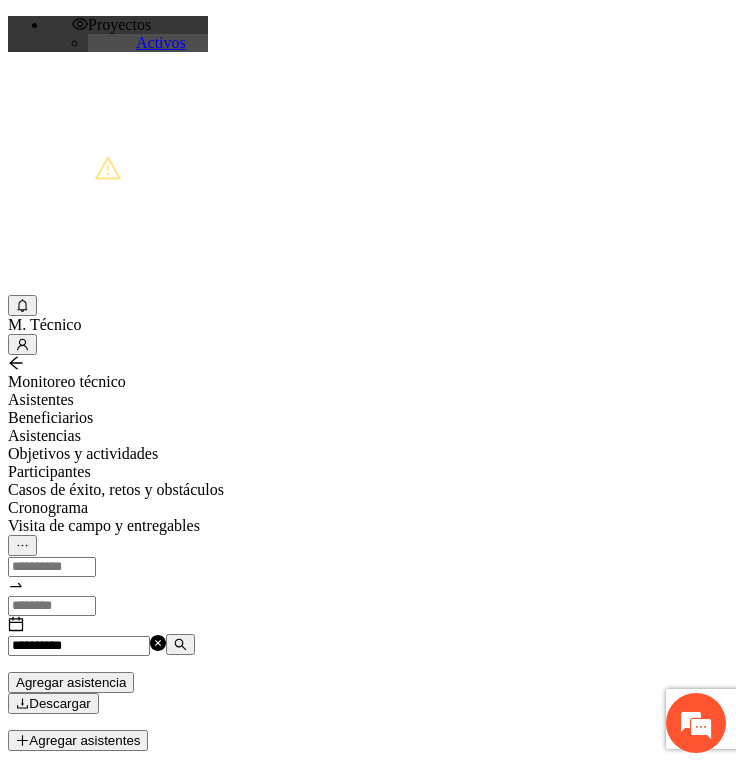 click on "**********" at bounding box center (79, 646) 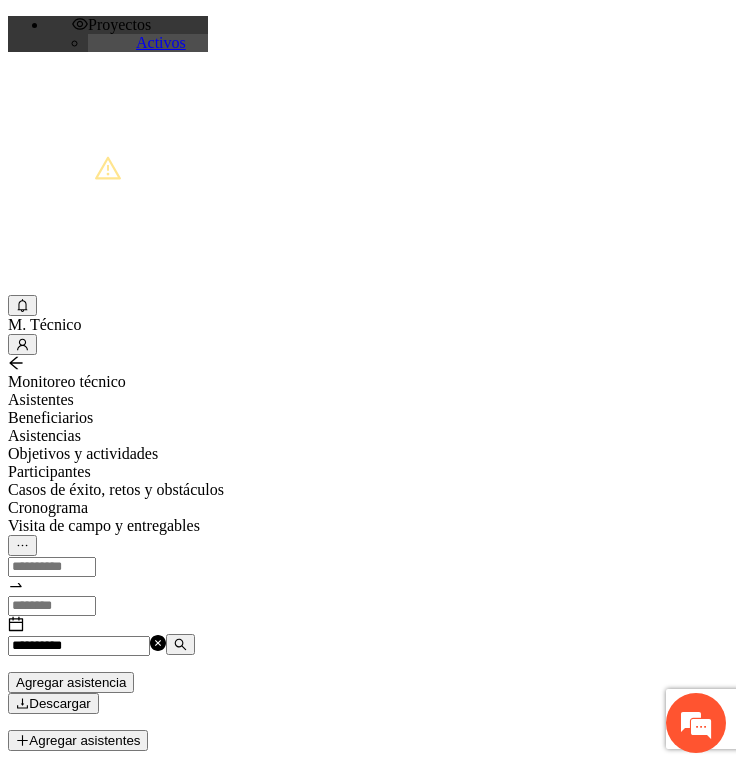 click on "**********" at bounding box center (79, 646) 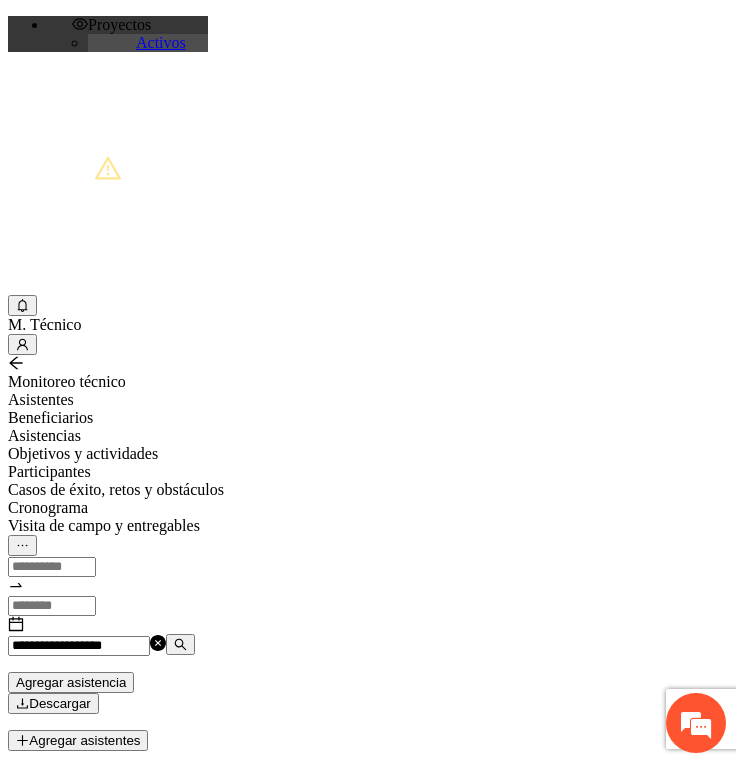 click at bounding box center [22, 859] 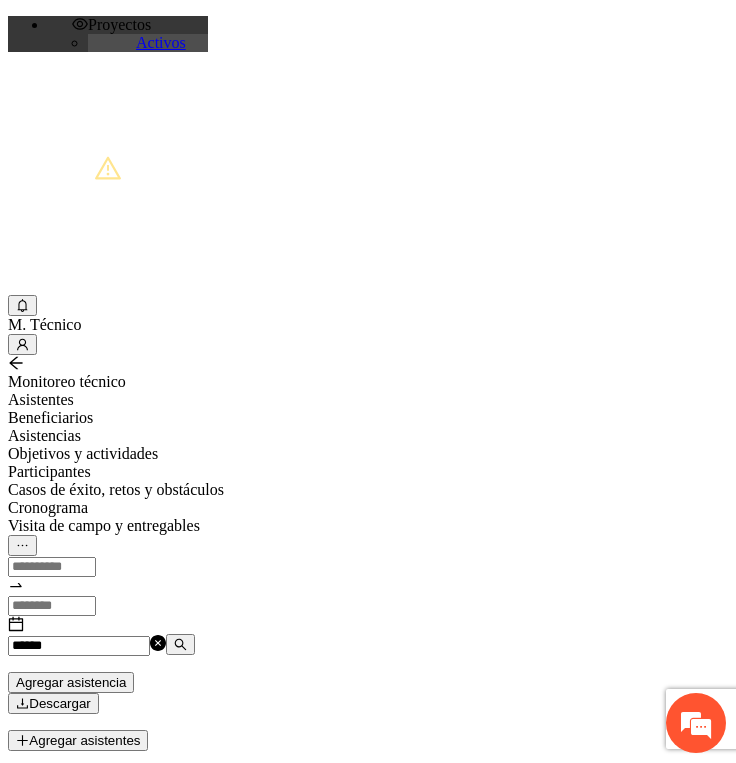 click on "******" at bounding box center [79, 646] 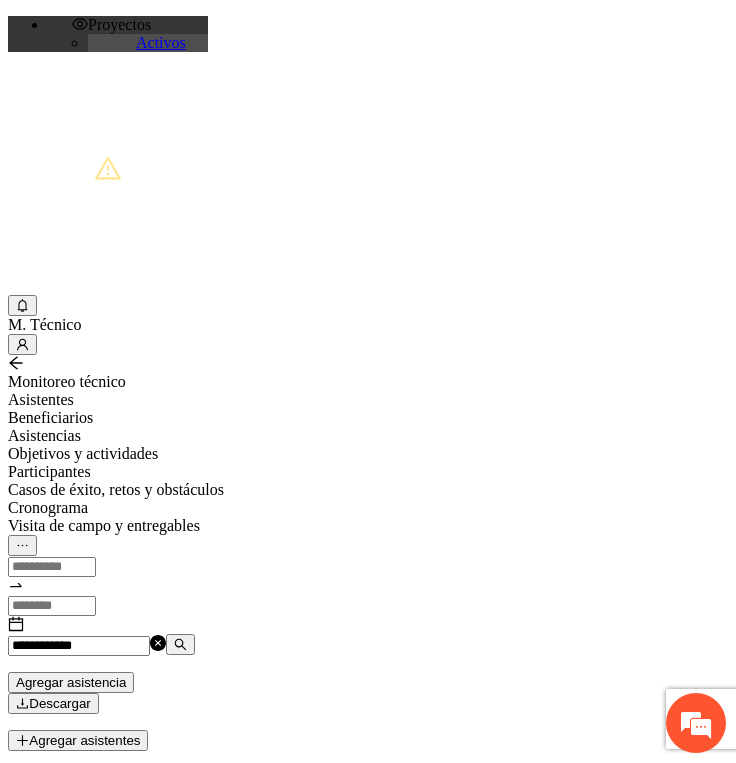 click on "**********" at bounding box center (79, 646) 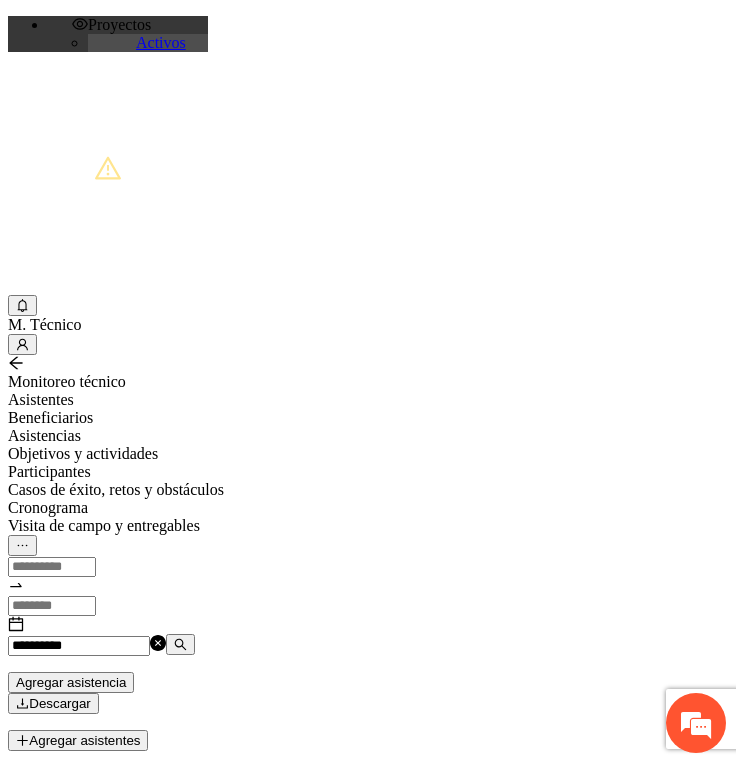 click at bounding box center (22, 953) 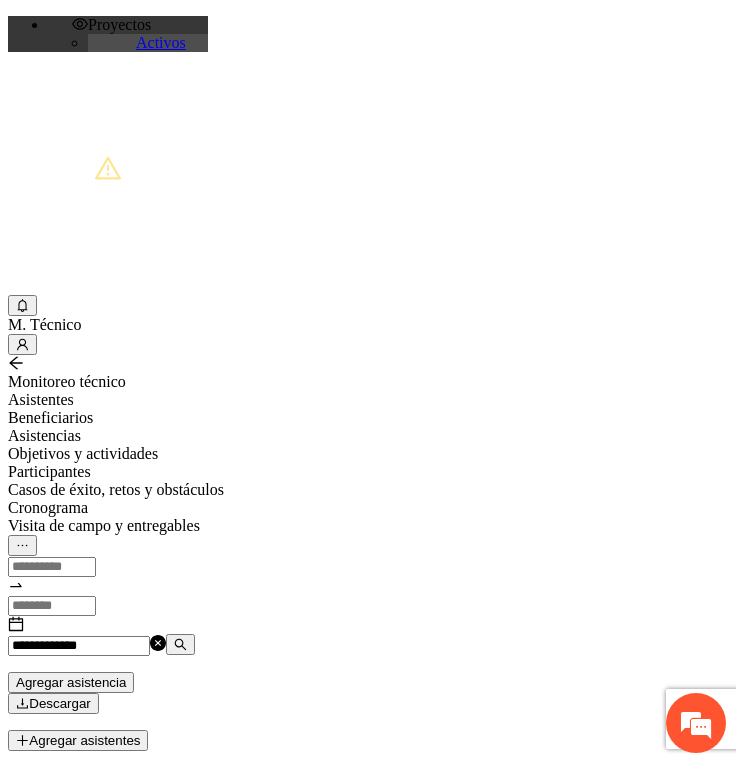 click on "**********" at bounding box center [79, 646] 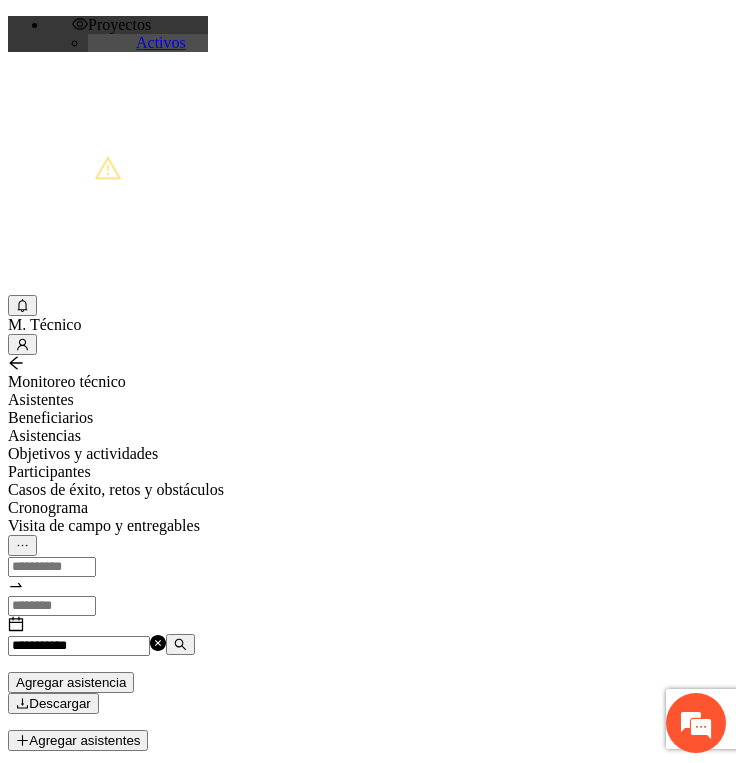 type on "**********" 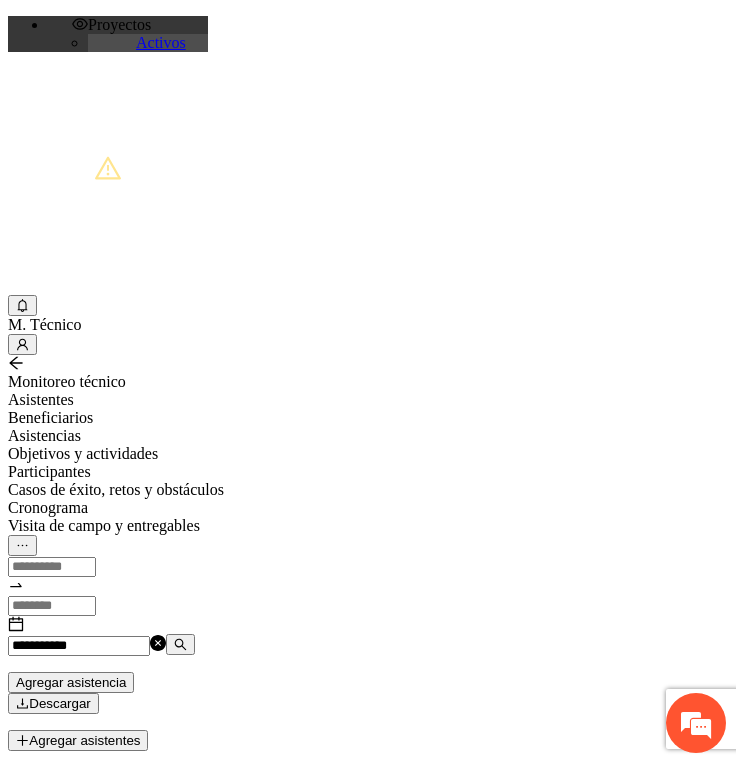 click on "Agregar asistencia" at bounding box center (71, 682) 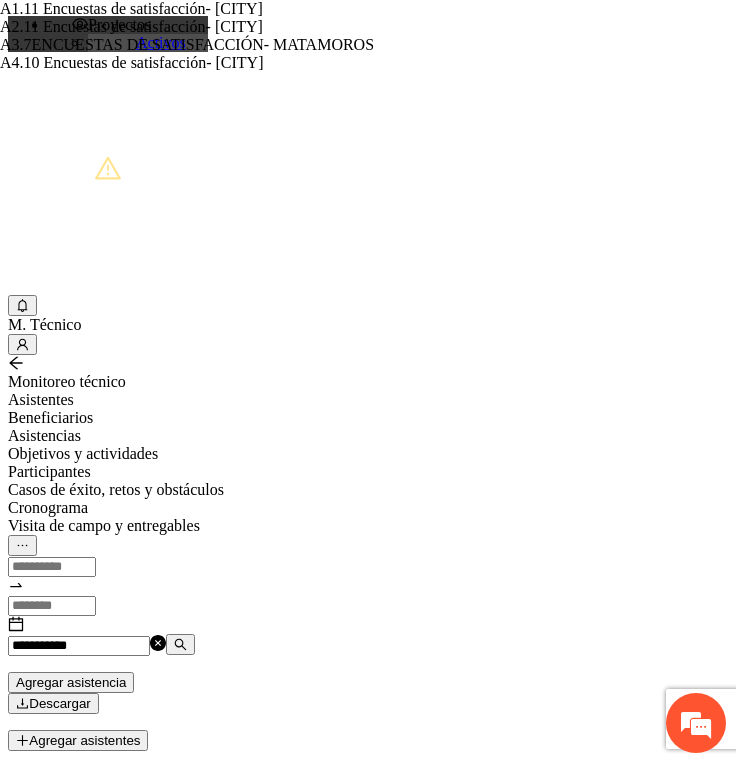 click on "A1.11 Encuestas de satisfacción- [CITY]" at bounding box center (226, 9) 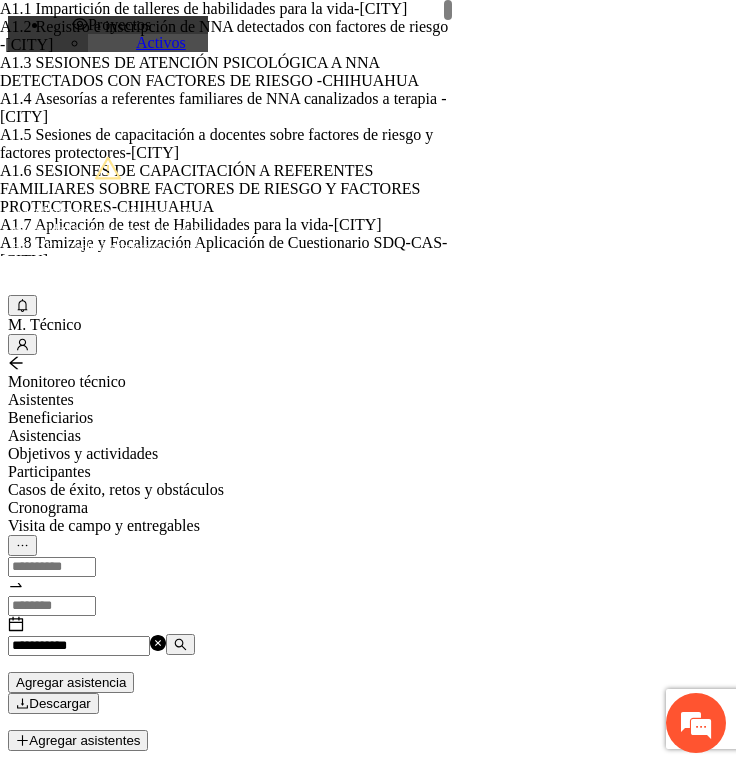 click on "Selecciona actividad(es) A1.11 Encuestas de satisfacción-[CITY]  Si la fecha no está en la lista agrégala aquí" at bounding box center (258, 1174) 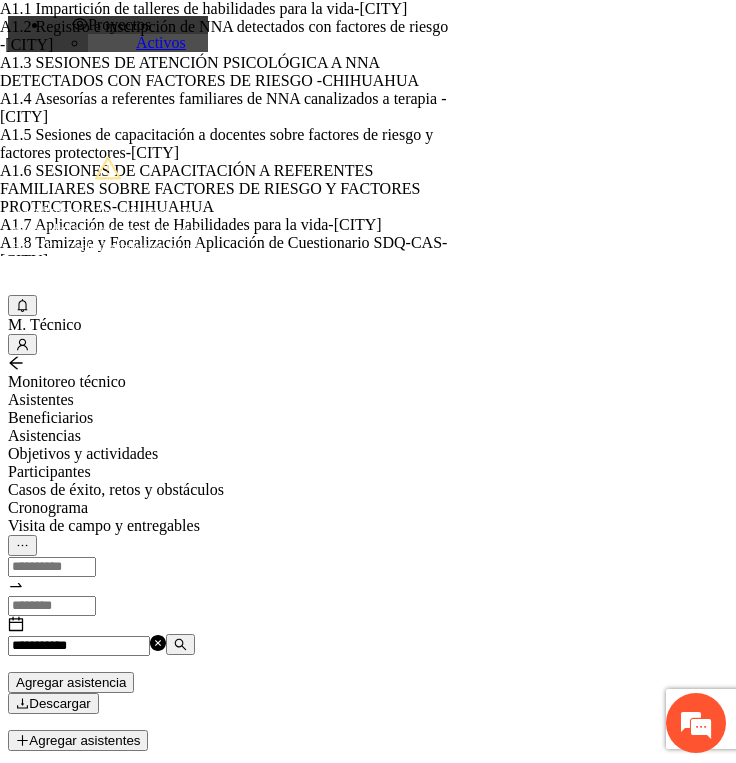 click at bounding box center [72, 1221] 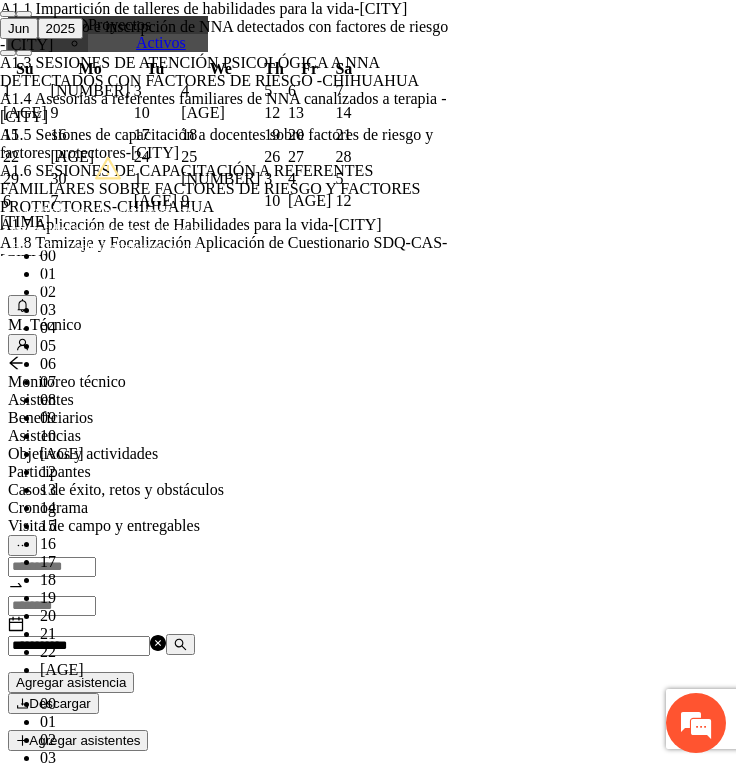 scroll, scrollTop: 448, scrollLeft: 0, axis: vertical 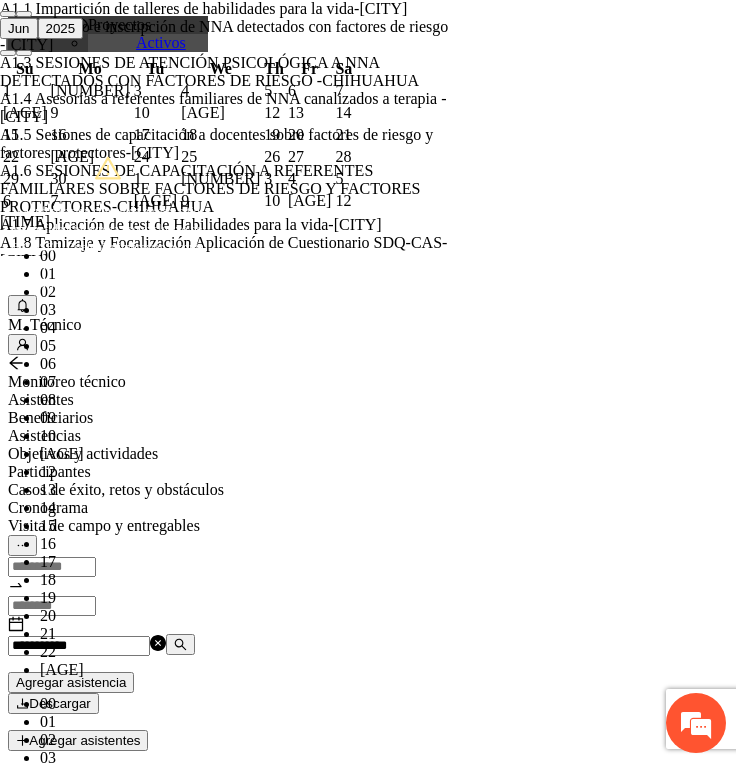 click on "Guardar" at bounding box center (109, 1241) 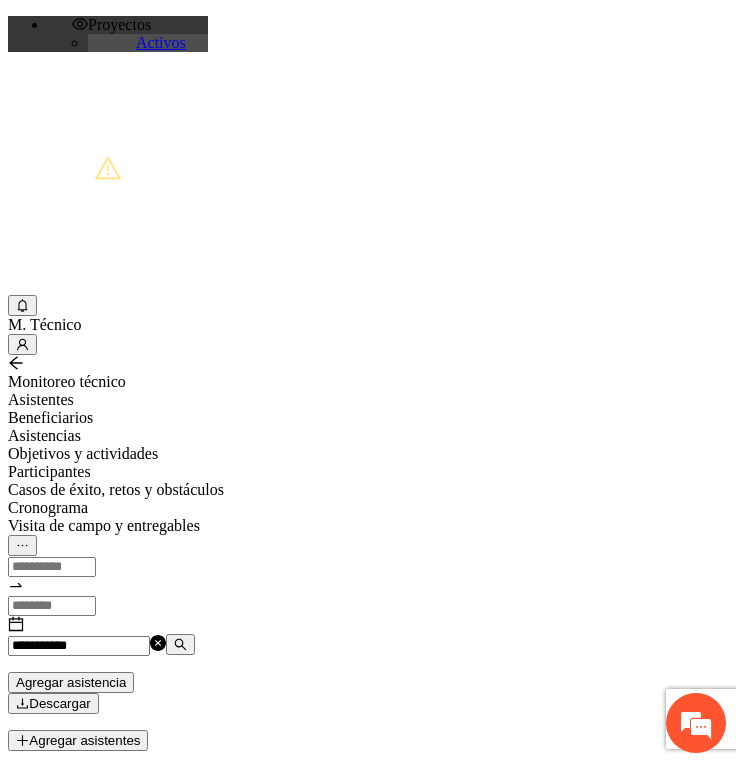 click on "**********" at bounding box center [79, 646] 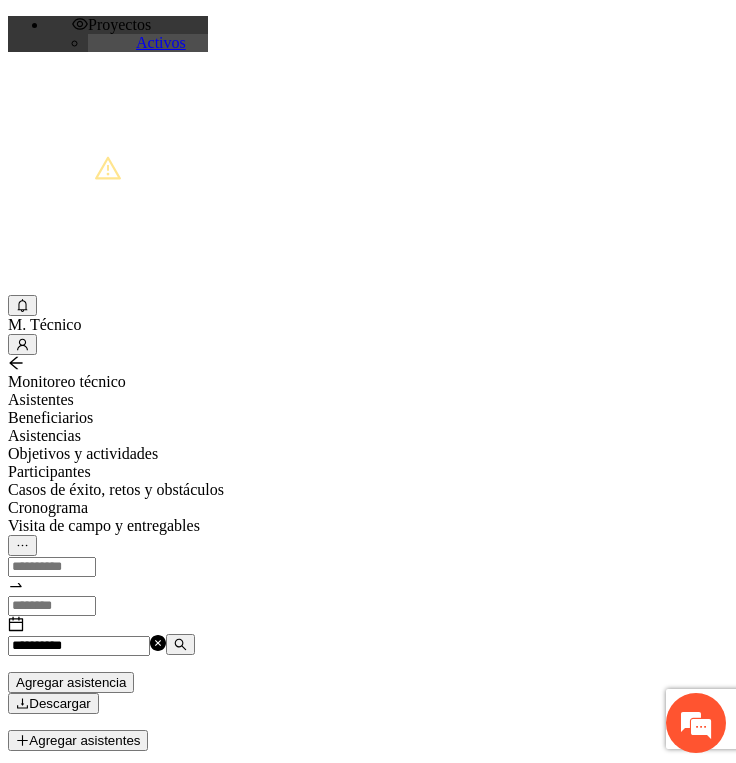 click at bounding box center (22, 861) 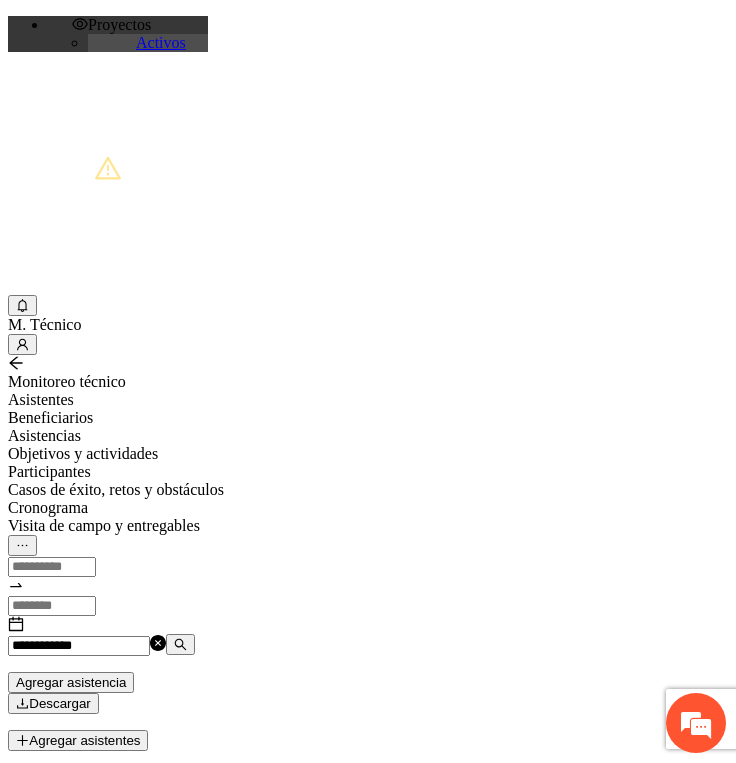 click on "**********" at bounding box center [79, 646] 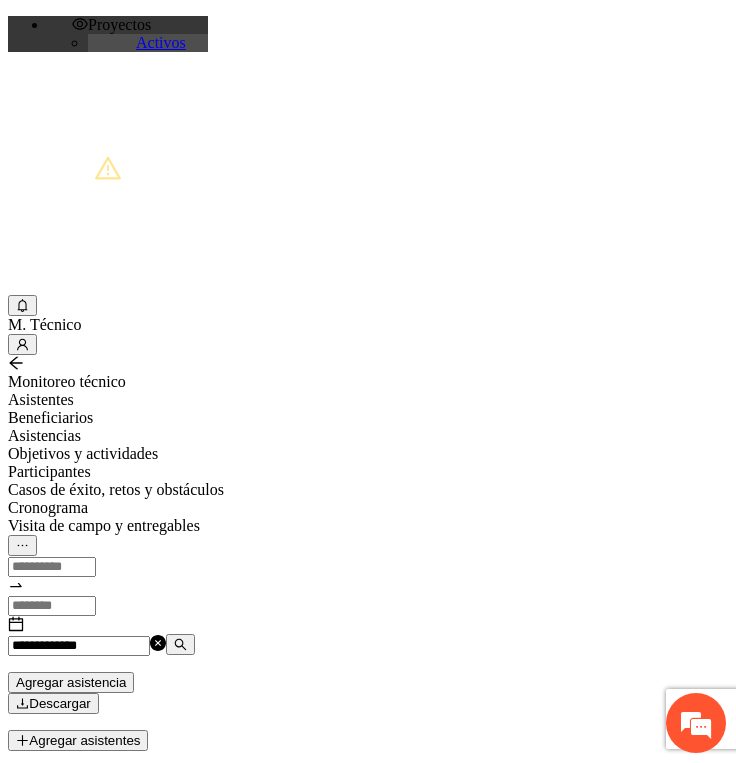 click on "**********" at bounding box center (79, 646) 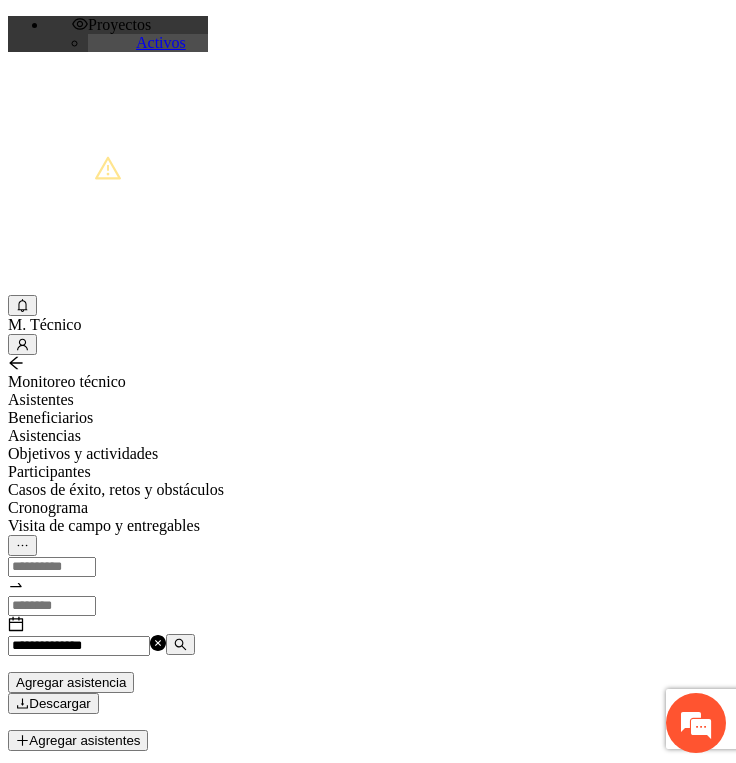click at bounding box center [22, 859] 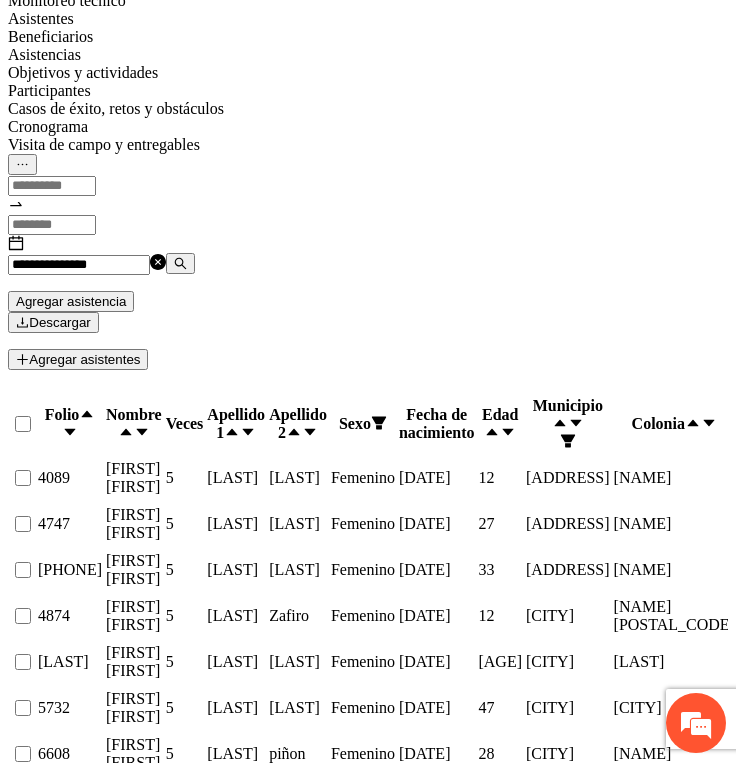 scroll, scrollTop: 383, scrollLeft: 0, axis: vertical 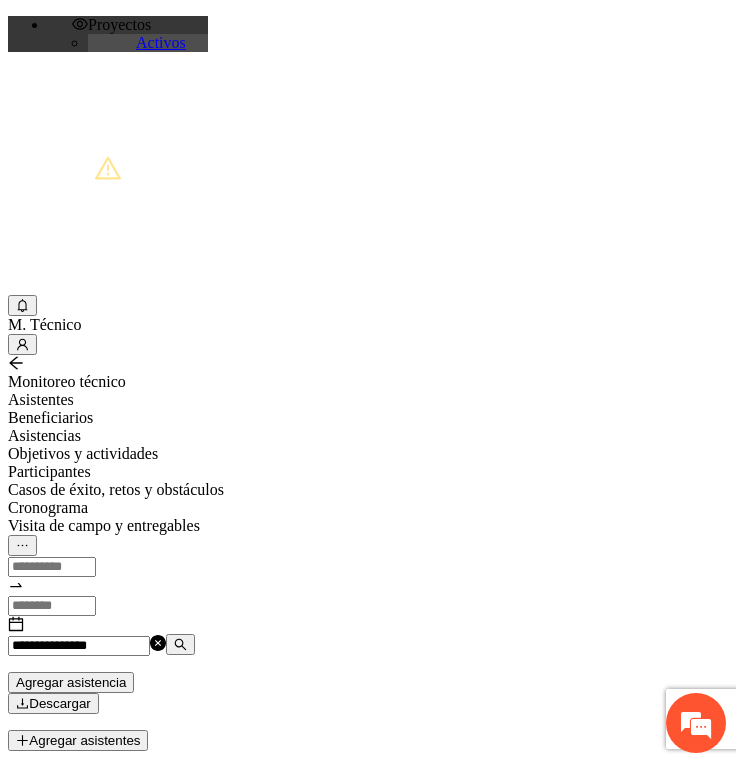 click on "**********" at bounding box center (79, 646) 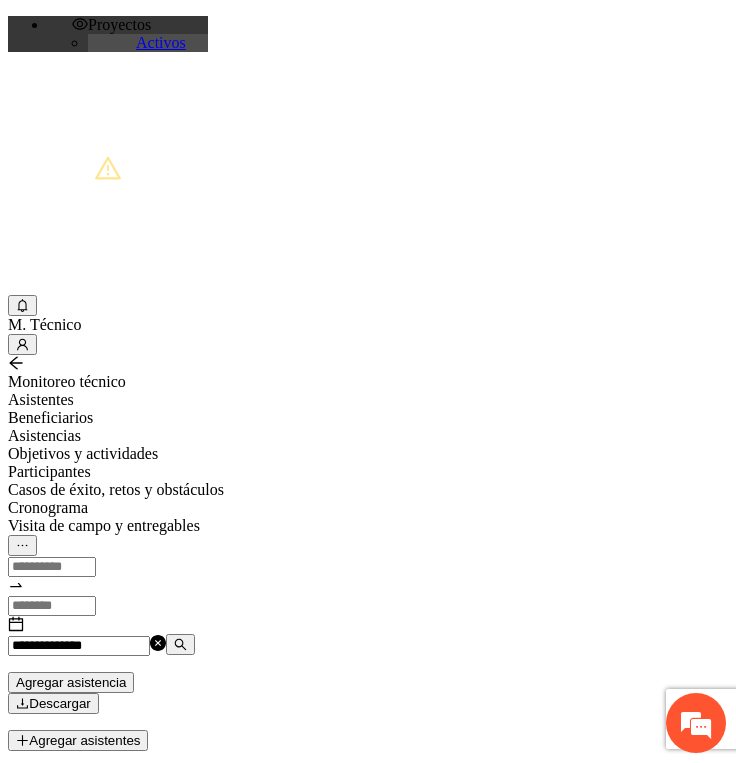 click on "**********" at bounding box center [79, 646] 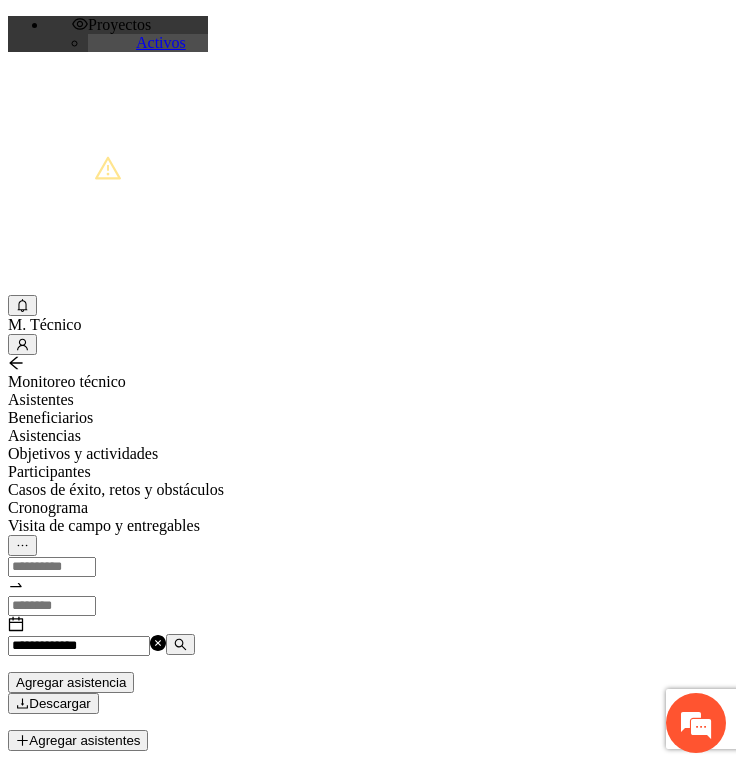 click on "**********" at bounding box center [79, 646] 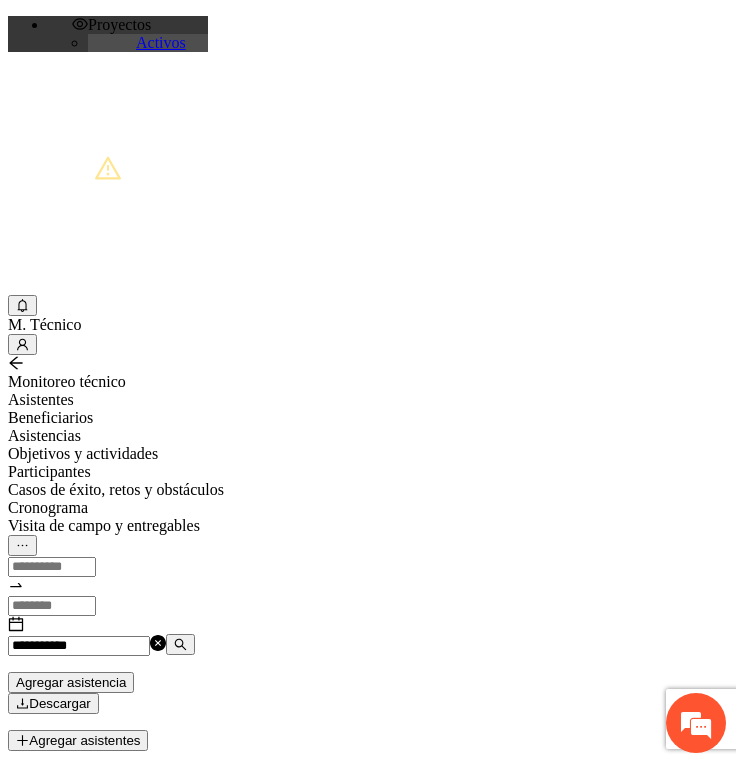 click on "**********" at bounding box center (79, 646) 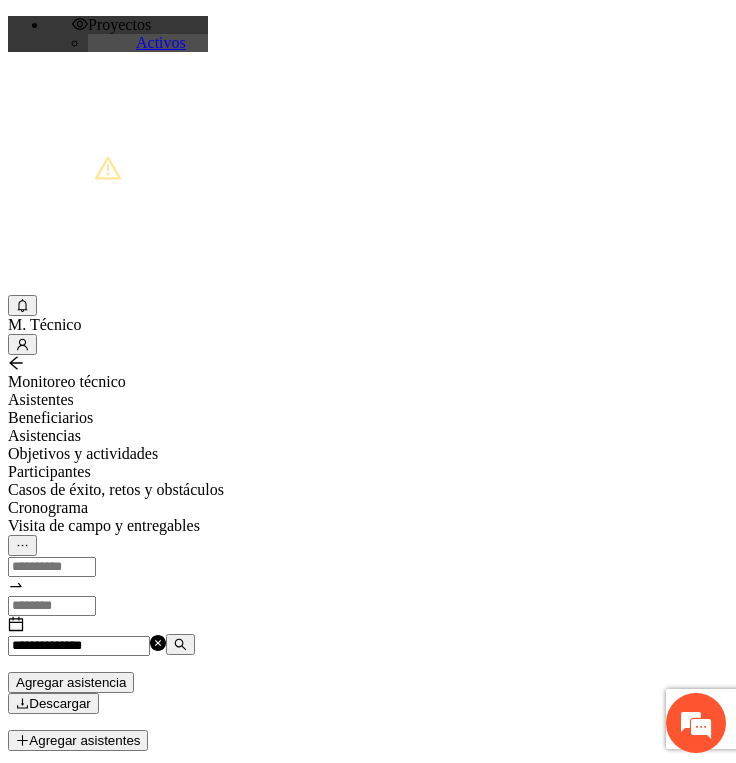 click on "**********" at bounding box center (79, 646) 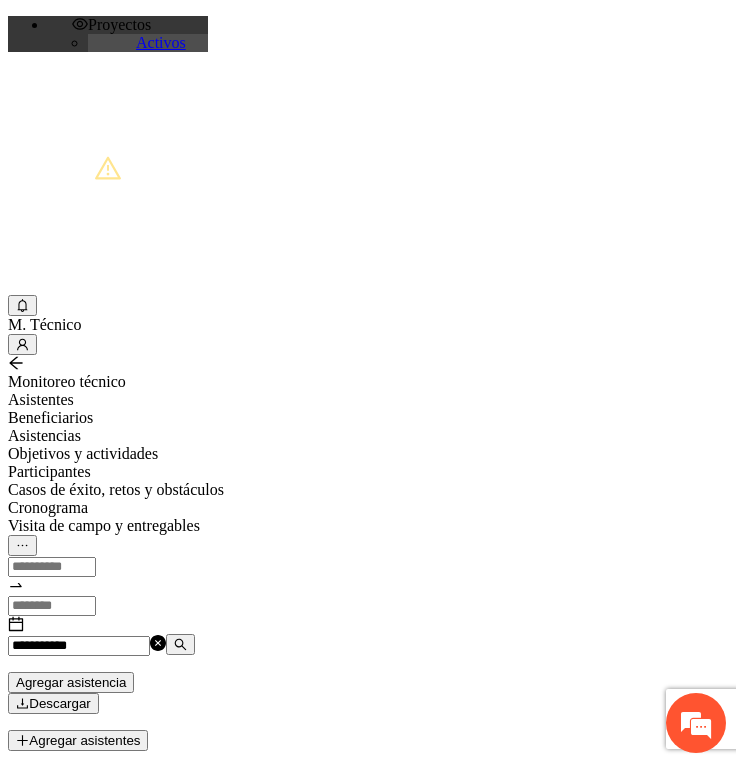 type on "**********" 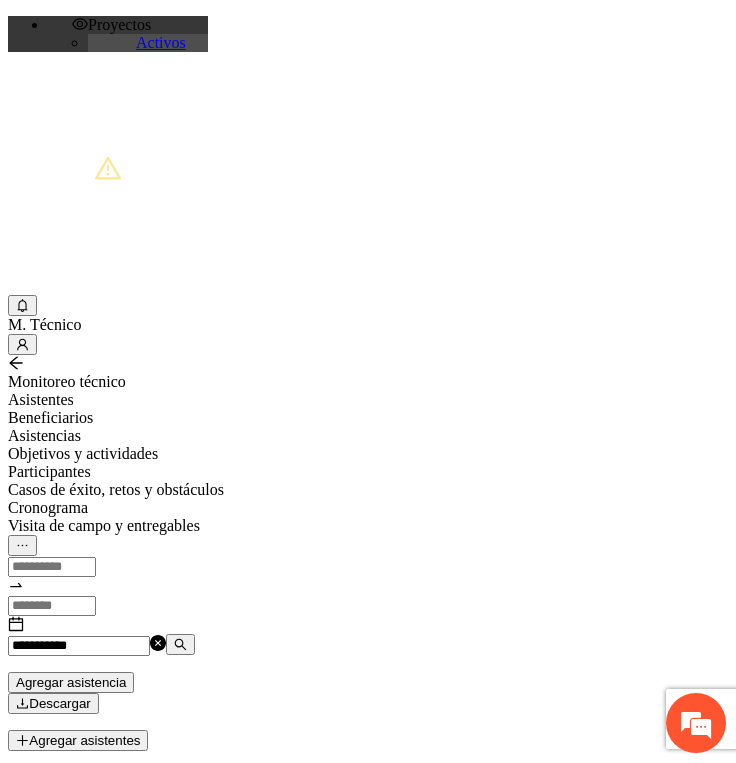 click on "Agregar asistencia" at bounding box center [71, 682] 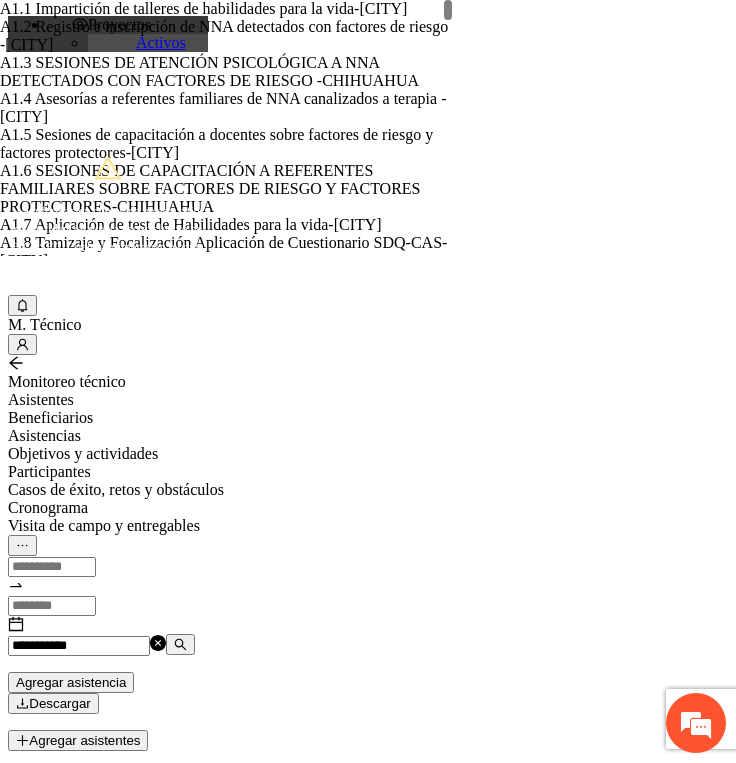 click on "Agregar asistencia" at bounding box center [258, 1108] 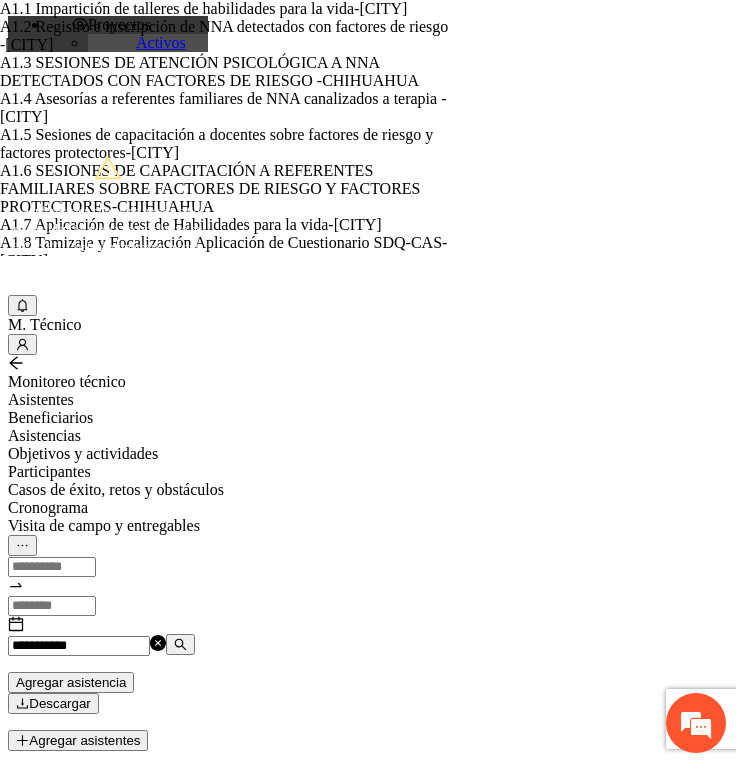 click at bounding box center (258, 1220) 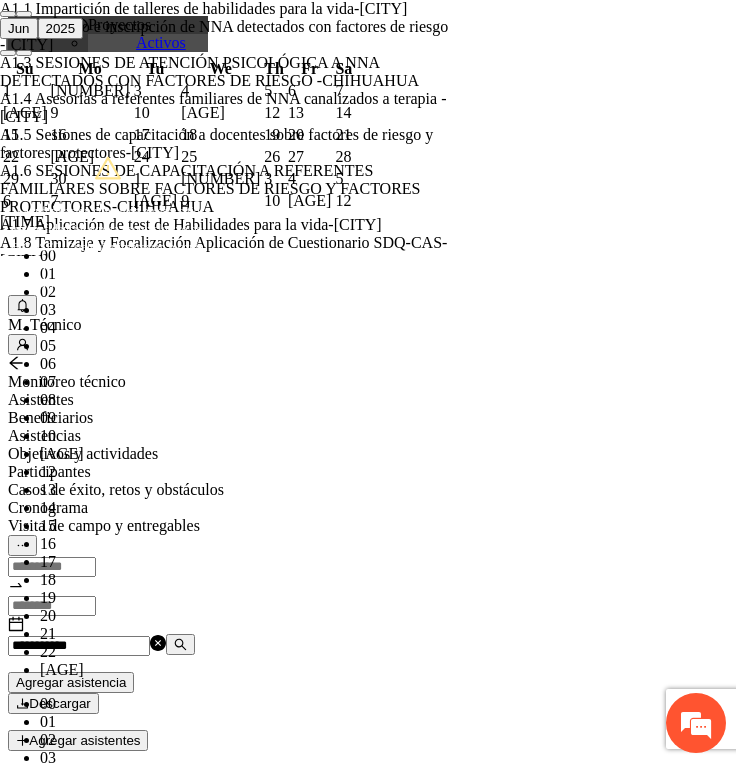 scroll, scrollTop: 448, scrollLeft: 0, axis: vertical 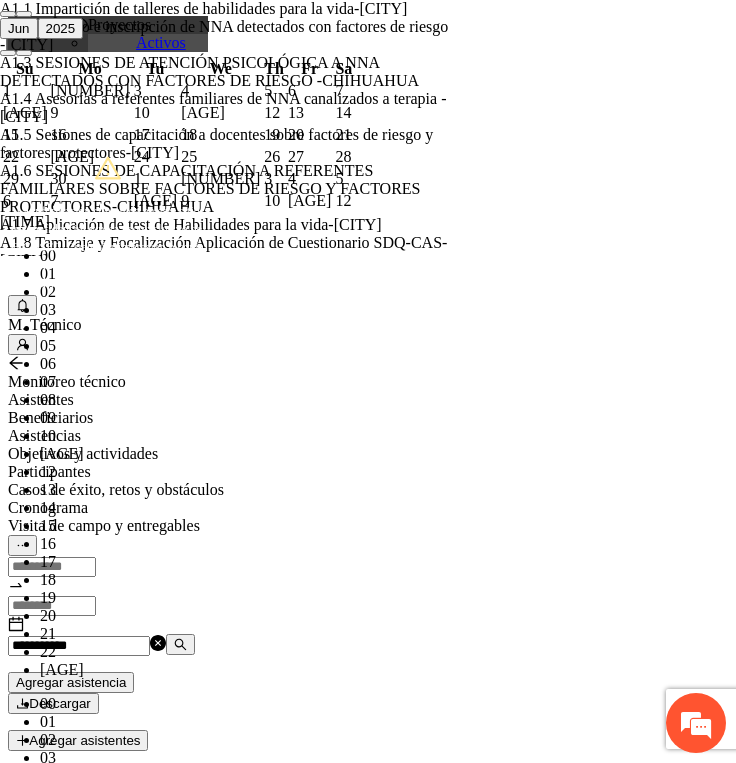 click on "Guardar" at bounding box center (109, 1241) 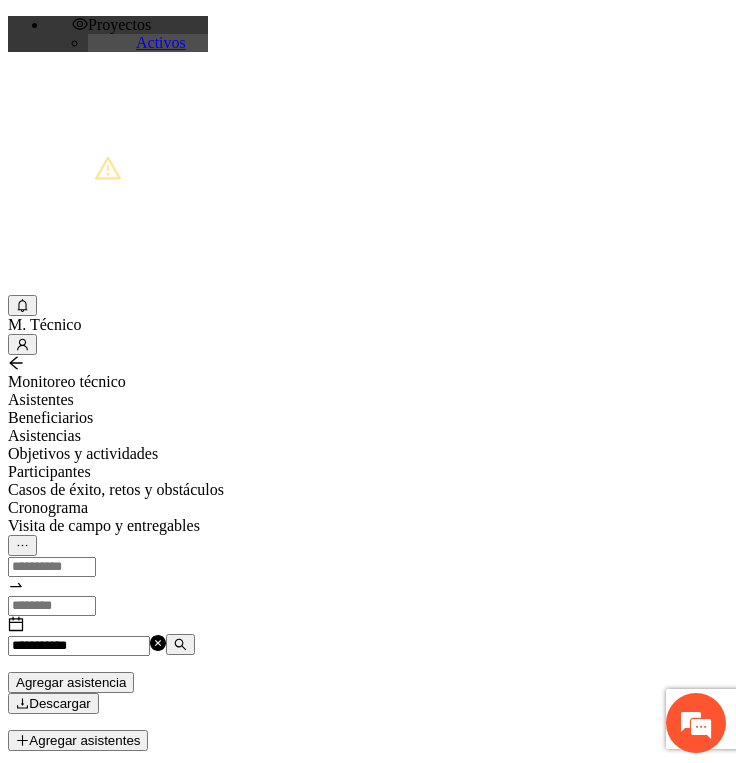 click on "**********" at bounding box center [79, 646] 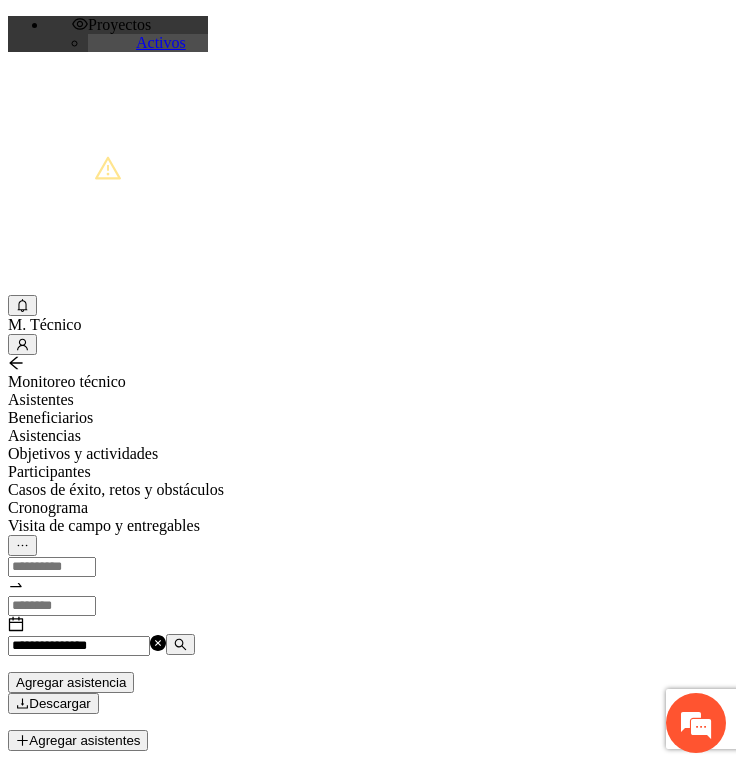 click on "**********" at bounding box center (79, 646) 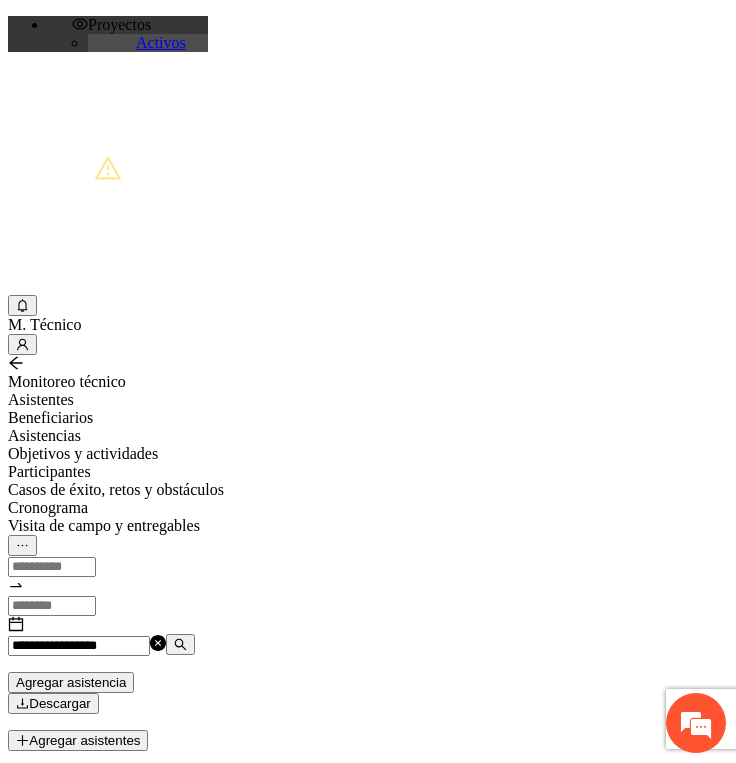 click on "**********" at bounding box center (79, 646) 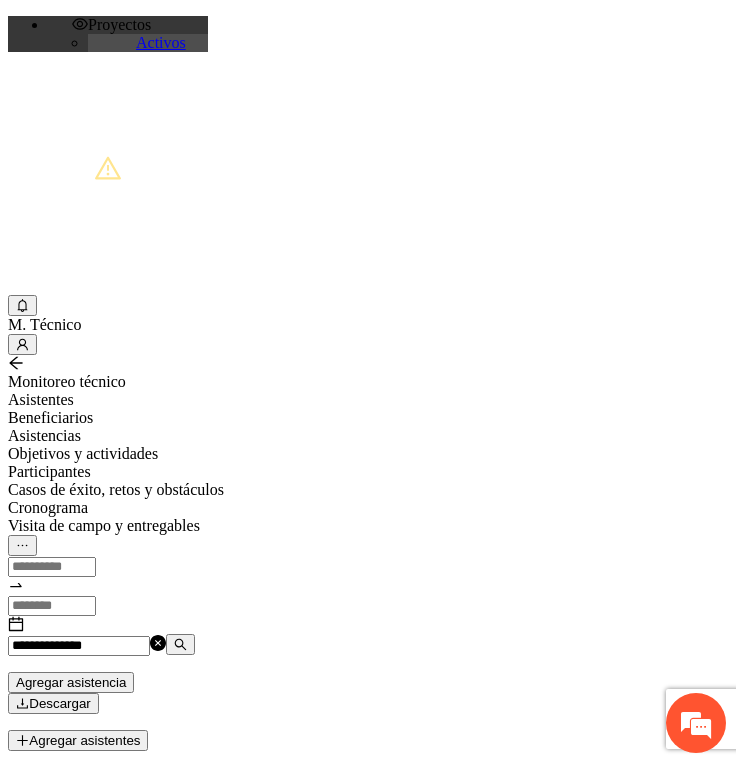 click on "**********" at bounding box center [79, 646] 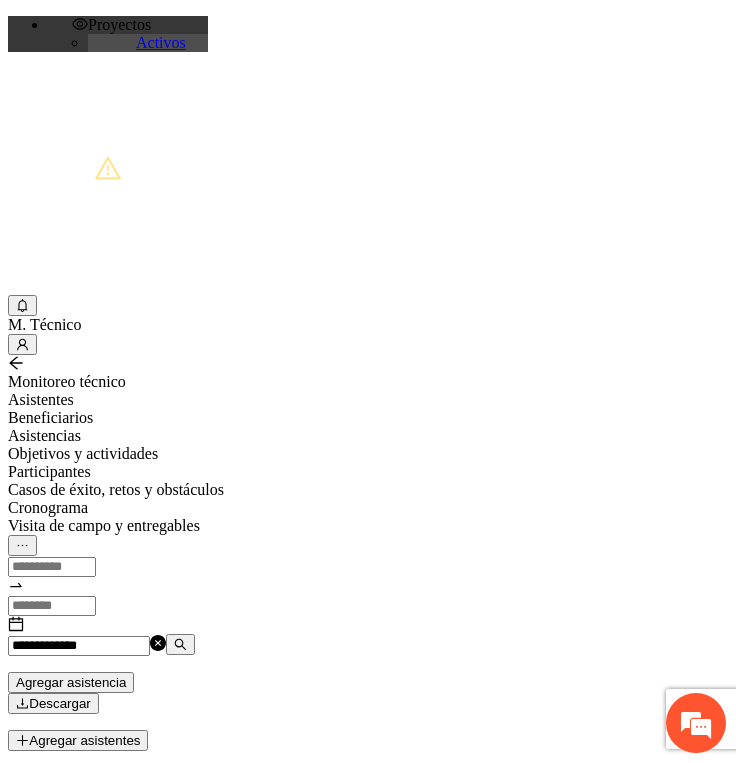 click on "**********" at bounding box center [79, 646] 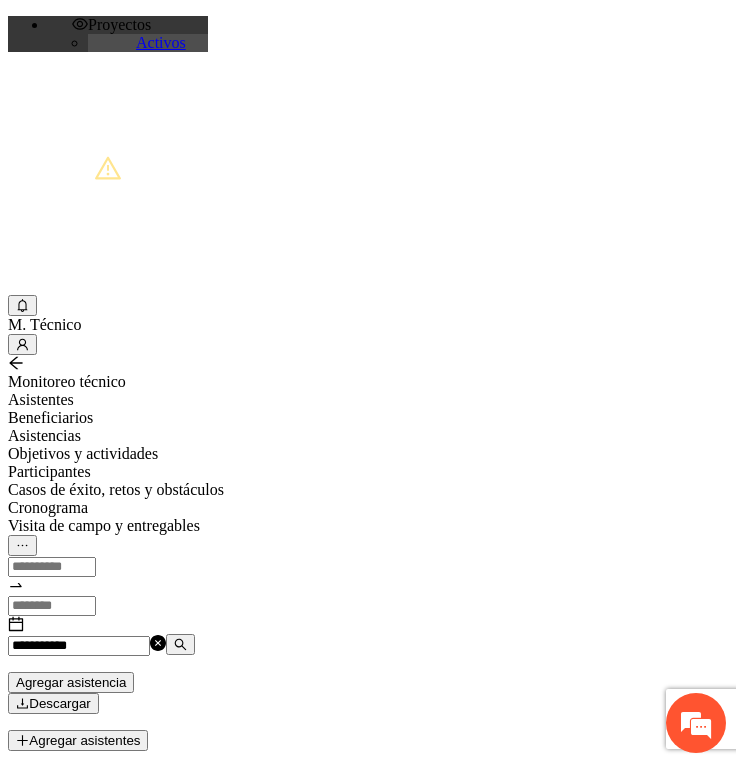 click on "**********" at bounding box center (79, 646) 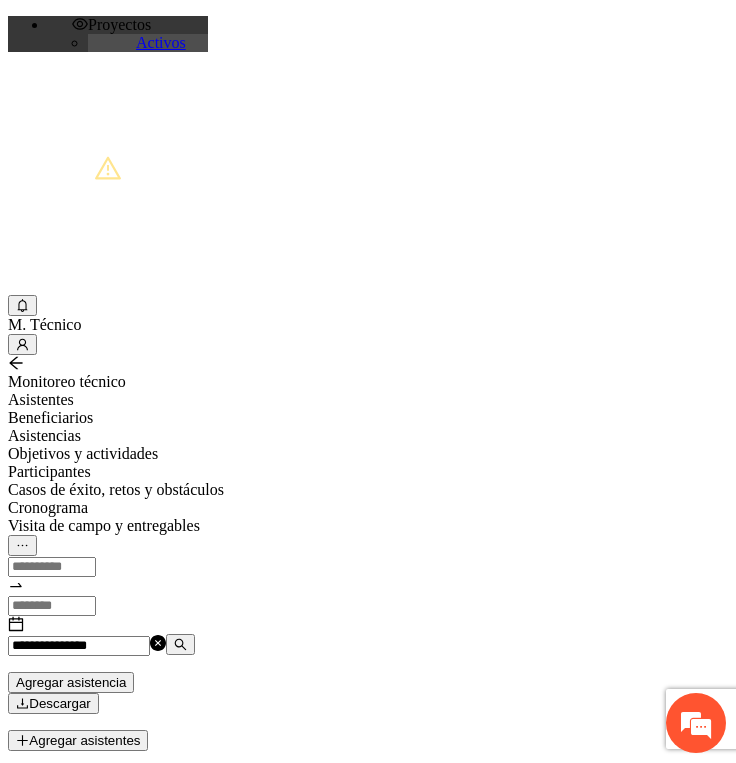 click on "**********" at bounding box center [79, 646] 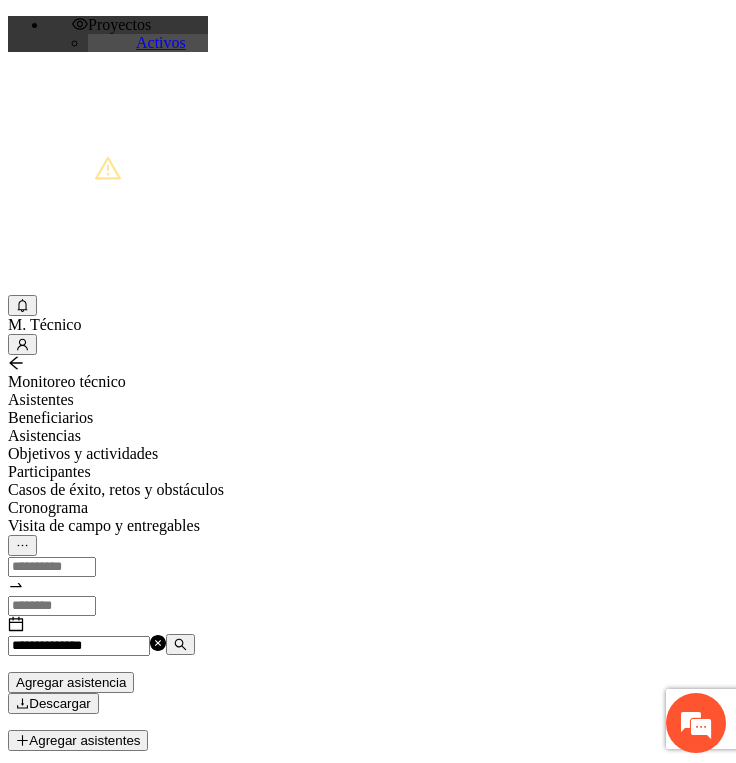 click on "**********" at bounding box center [79, 646] 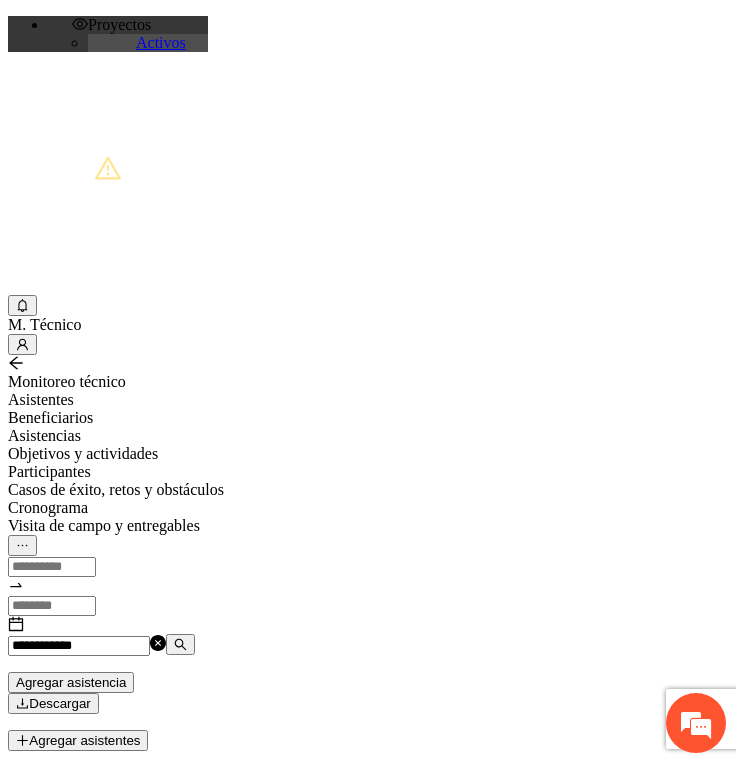 click on "**********" at bounding box center [79, 646] 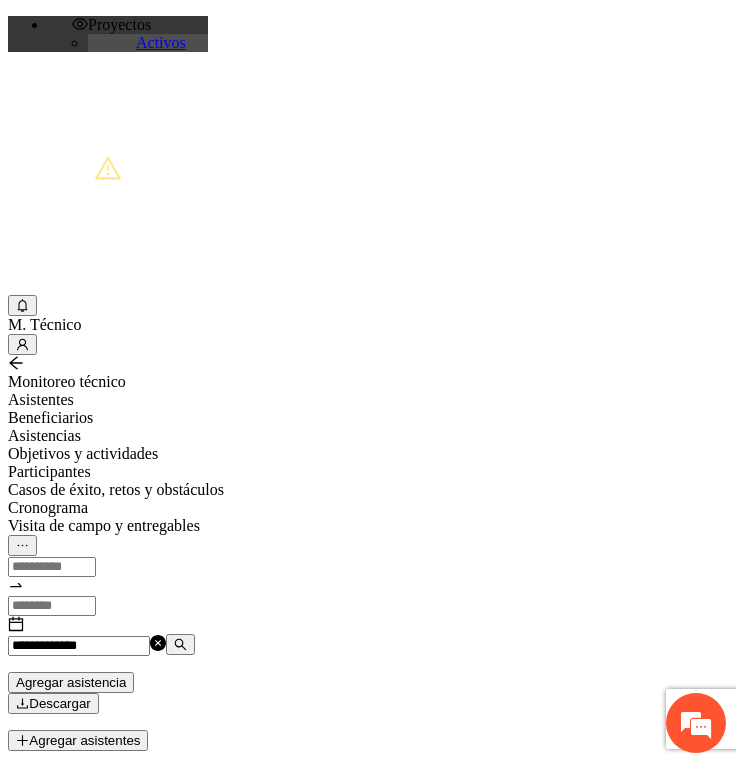 click on "**********" at bounding box center [79, 646] 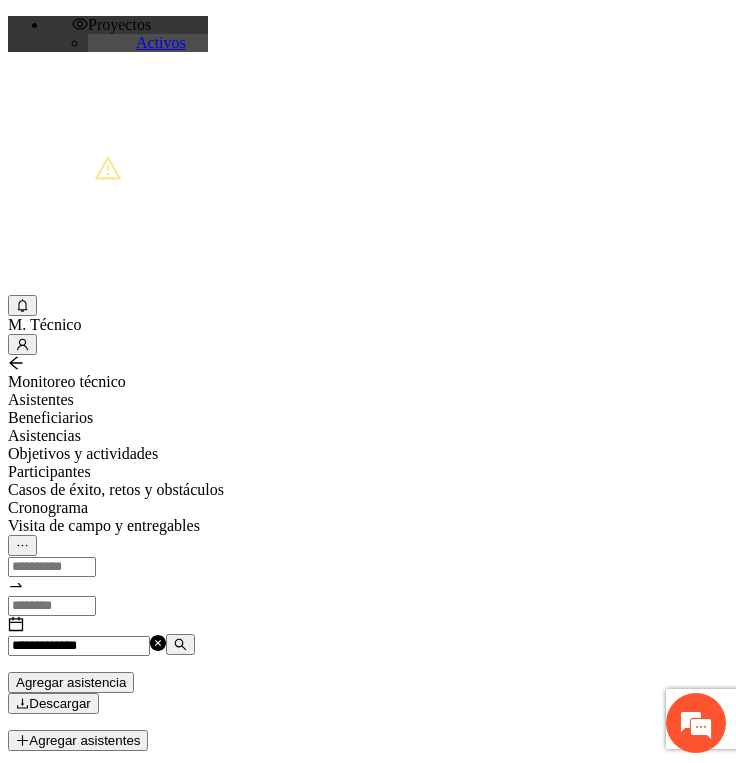 click on "**********" at bounding box center (79, 646) 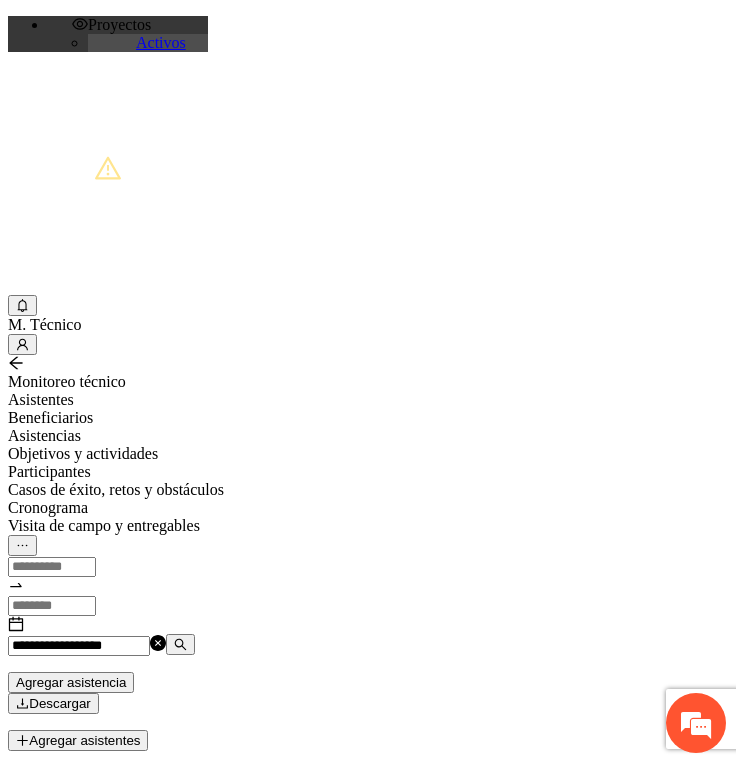 click on "**********" at bounding box center [79, 646] 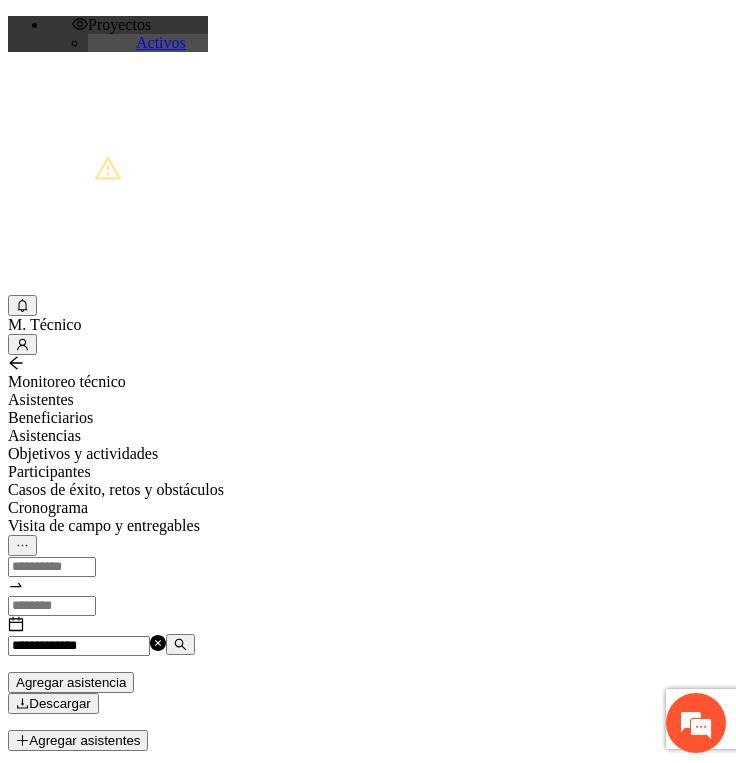 click on "**********" at bounding box center [79, 646] 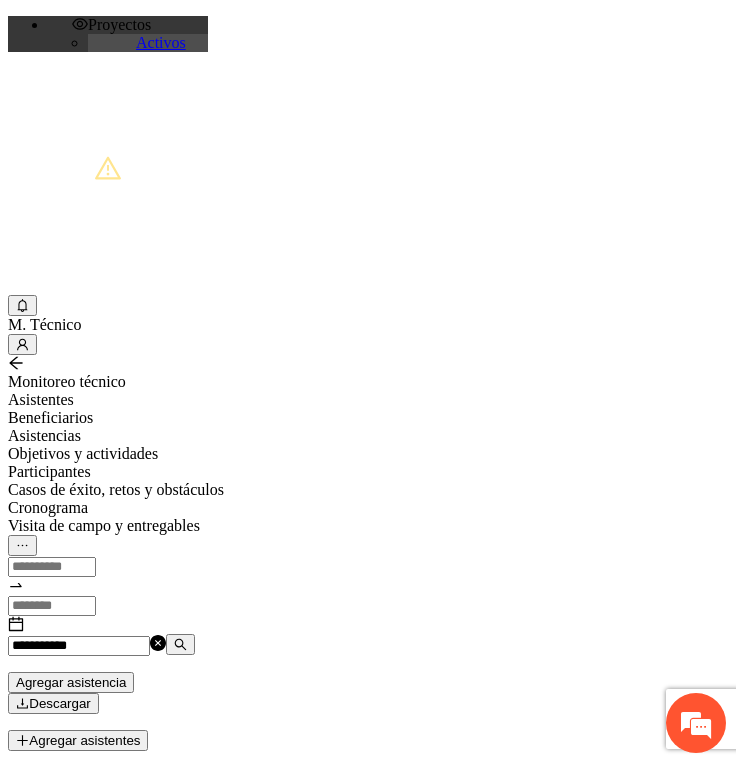 click on "**********" at bounding box center (79, 646) 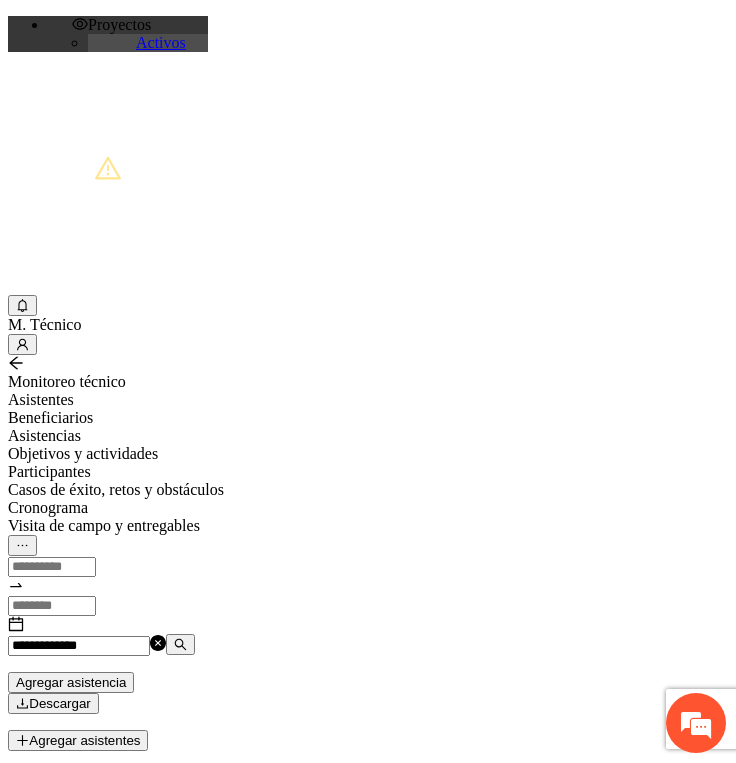 click on "**********" at bounding box center [79, 646] 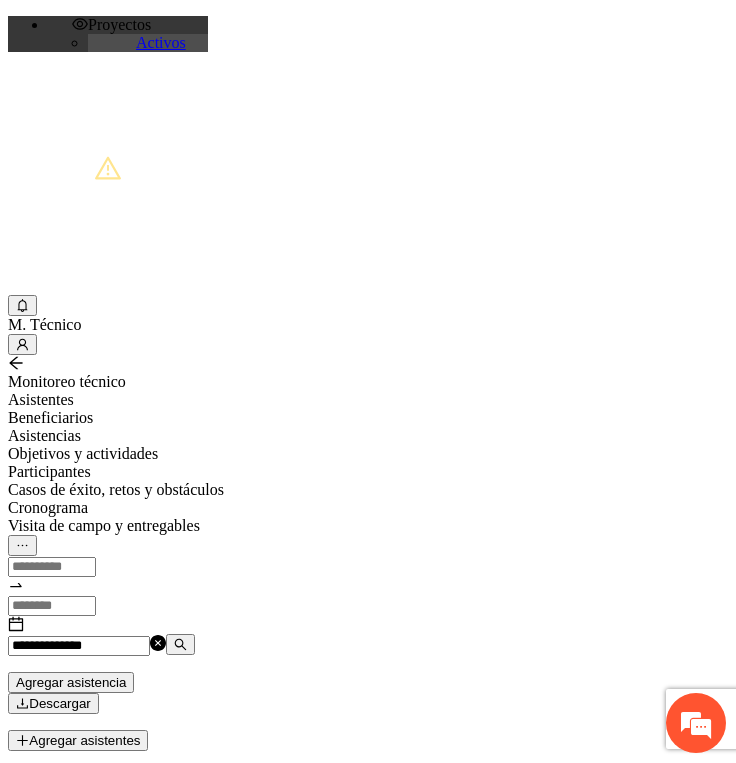 click on "**********" at bounding box center (79, 646) 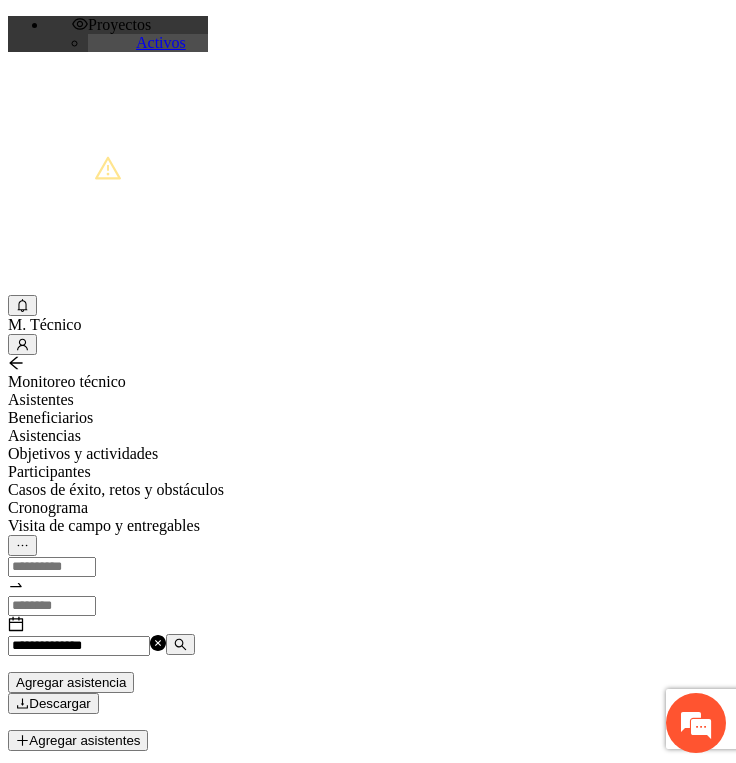 type on "**********" 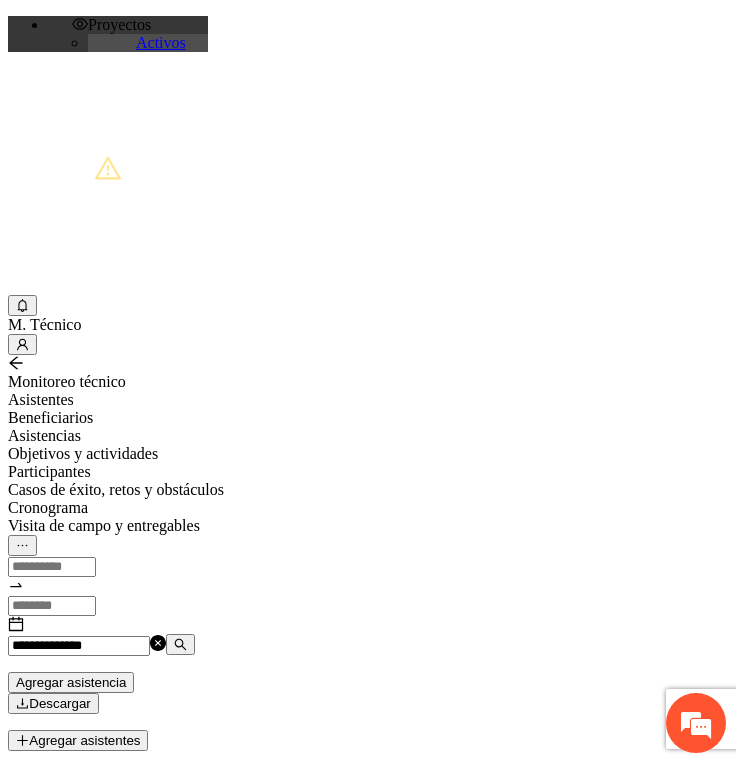 click on "Agregar asistencia" at bounding box center (71, 682) 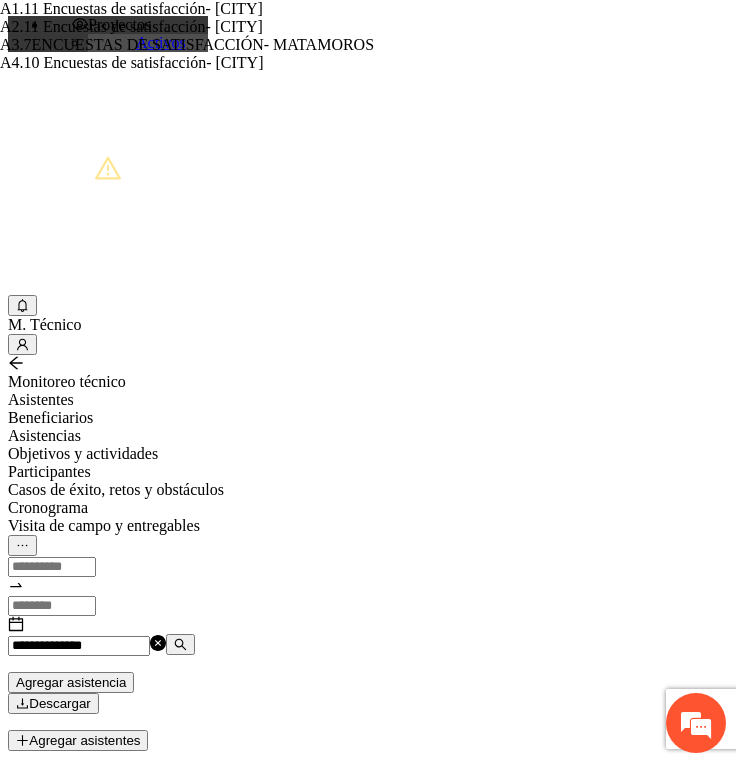 click on "A1.11 Encuestas de satisfacción- [CITY]" at bounding box center [226, 9] 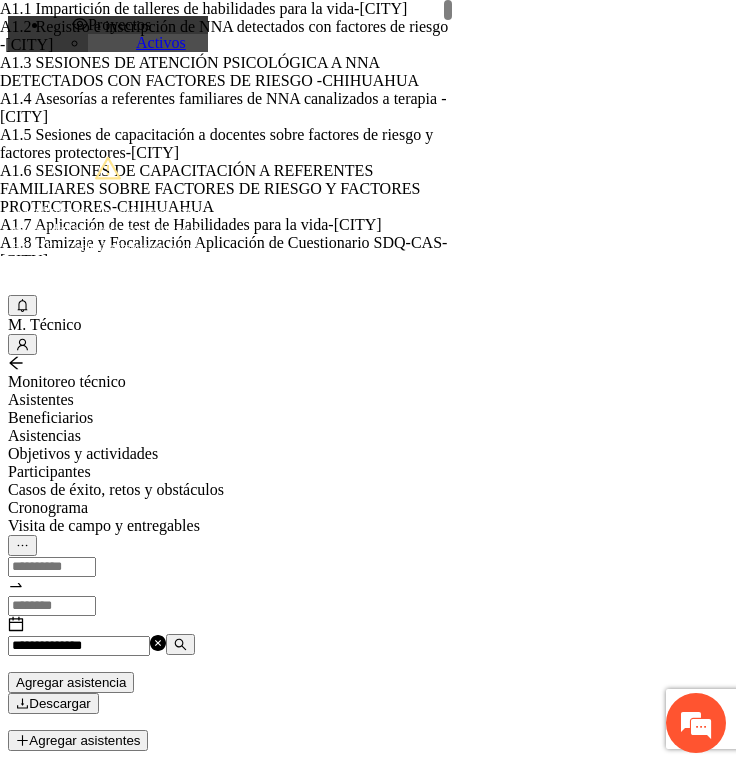 click on "Selecciona actividad(es) A1.11 Encuestas de satisfacción-[CITY]  Si la fecha no está en la lista agrégala aquí" at bounding box center [258, 1174] 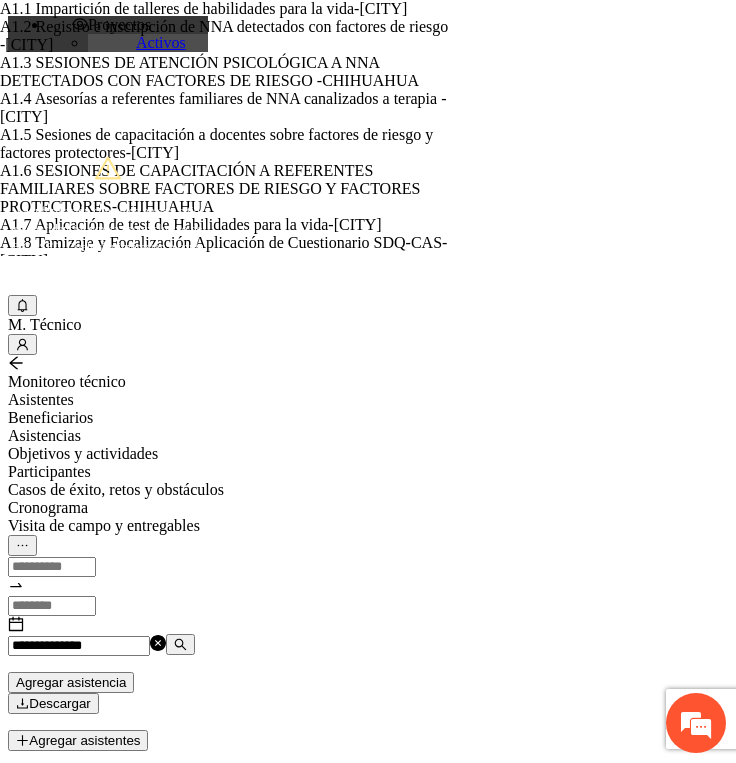 click at bounding box center (72, 1221) 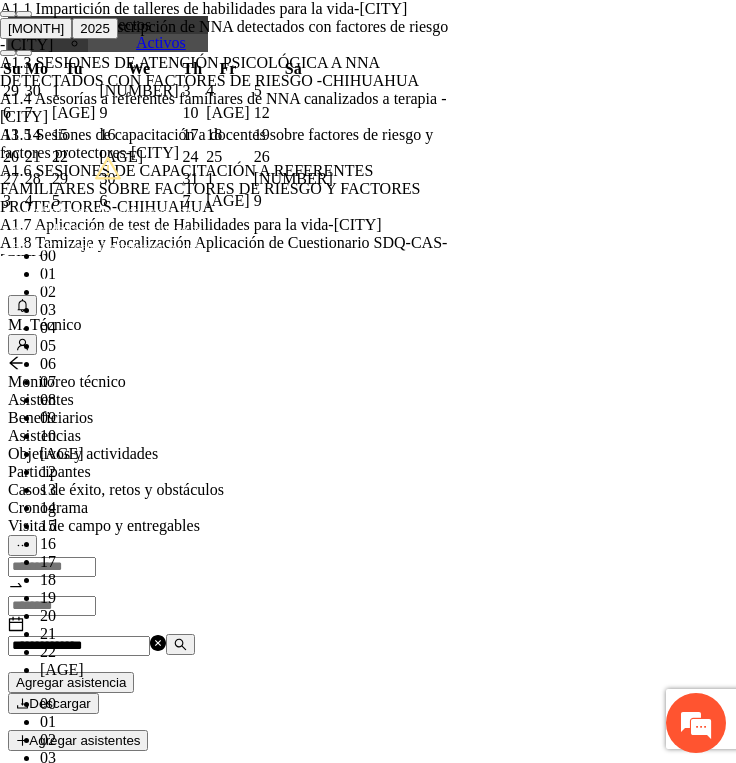 click at bounding box center (72, 1221) 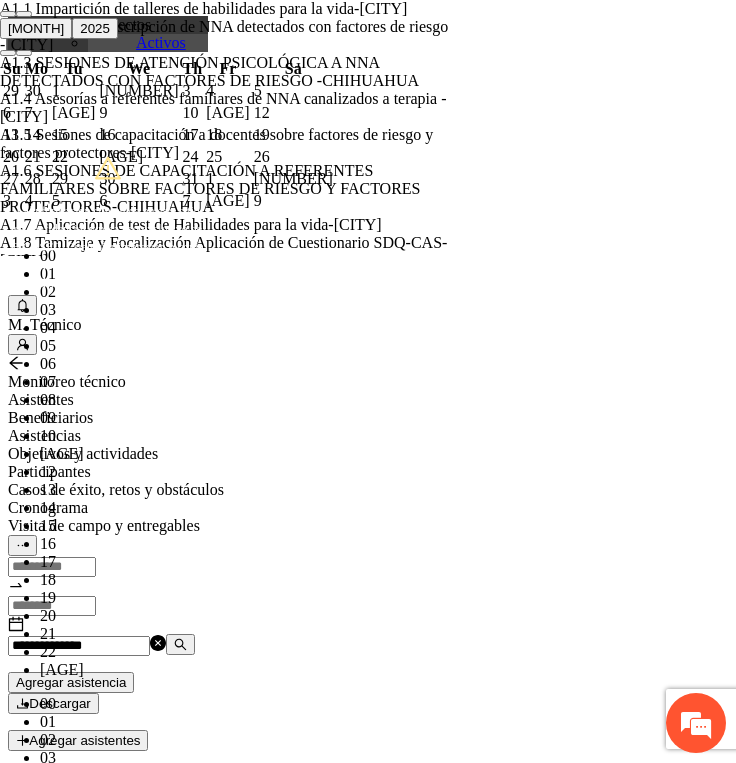 scroll, scrollTop: 196, scrollLeft: 0, axis: vertical 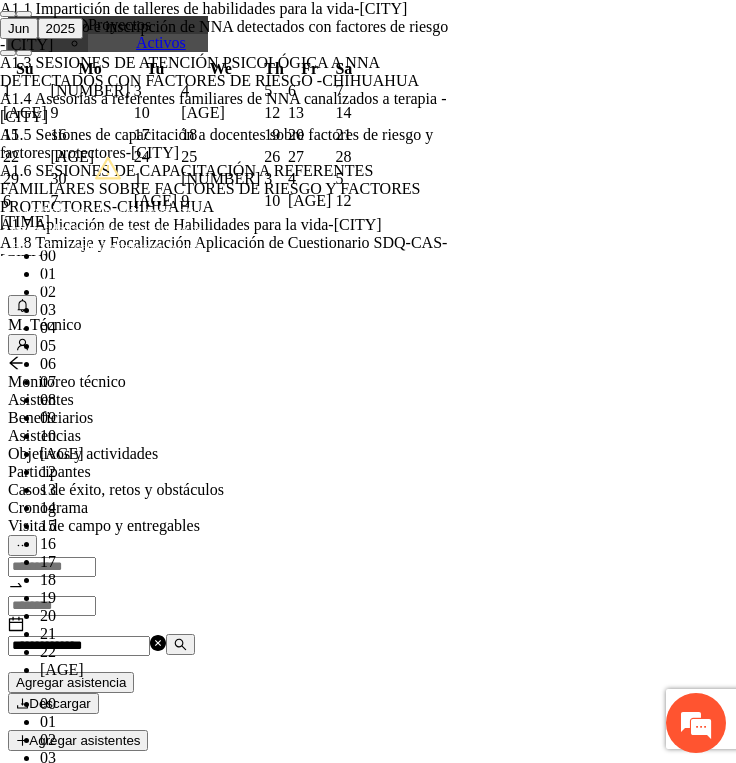 type on "**********" 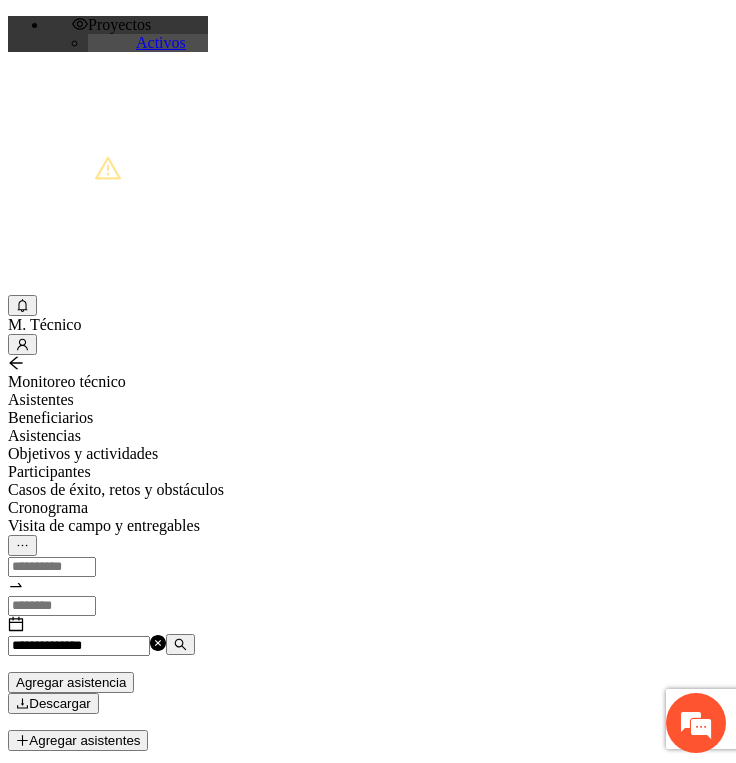 click on "**********" at bounding box center [79, 646] 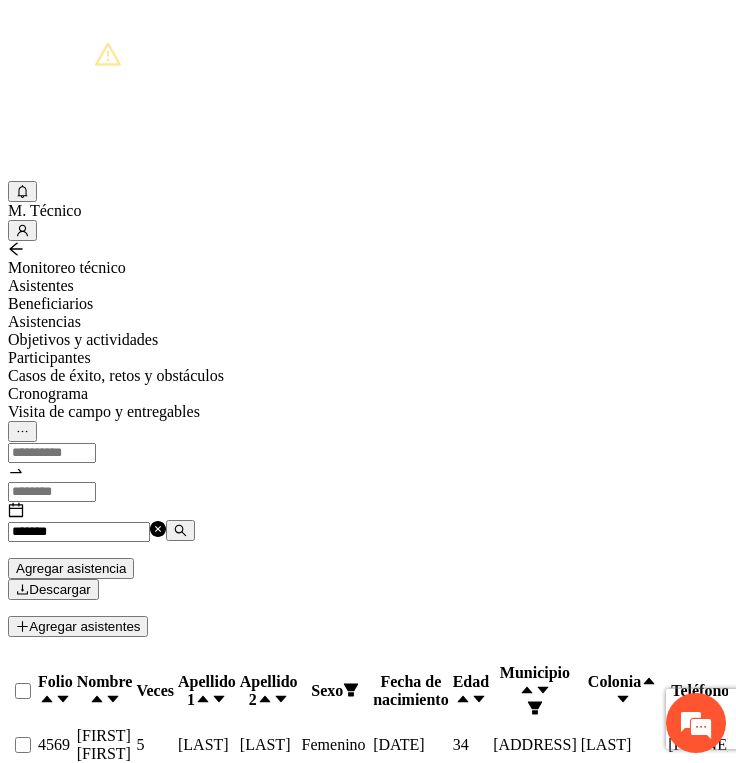 scroll, scrollTop: 80, scrollLeft: 0, axis: vertical 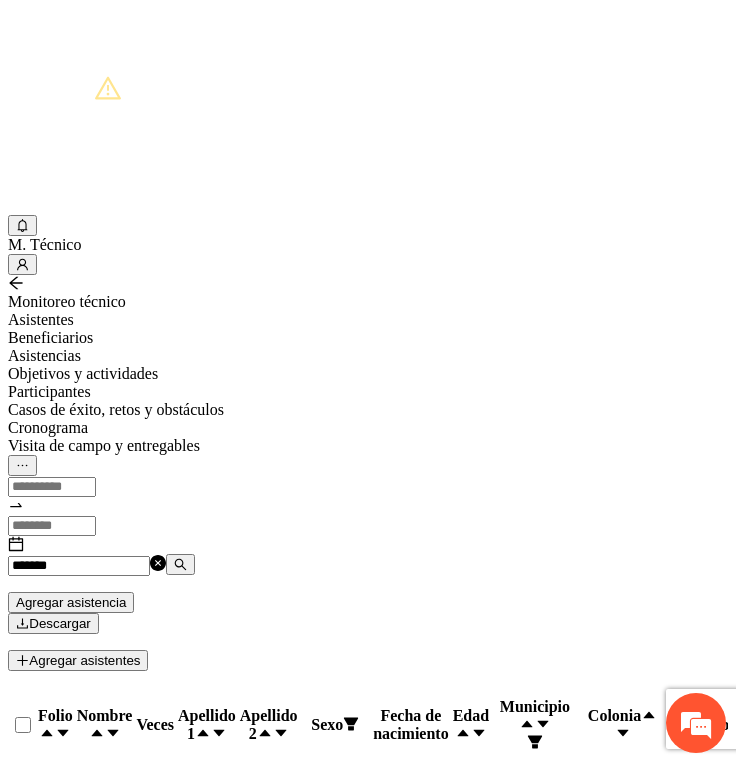 click on "*********" at bounding box center (79, 566) 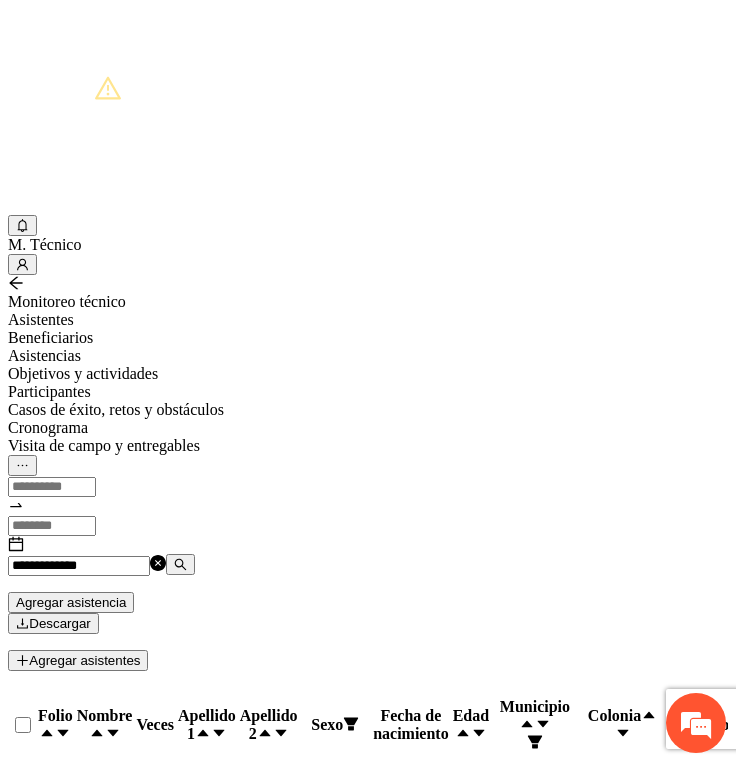 scroll, scrollTop: 0, scrollLeft: 0, axis: both 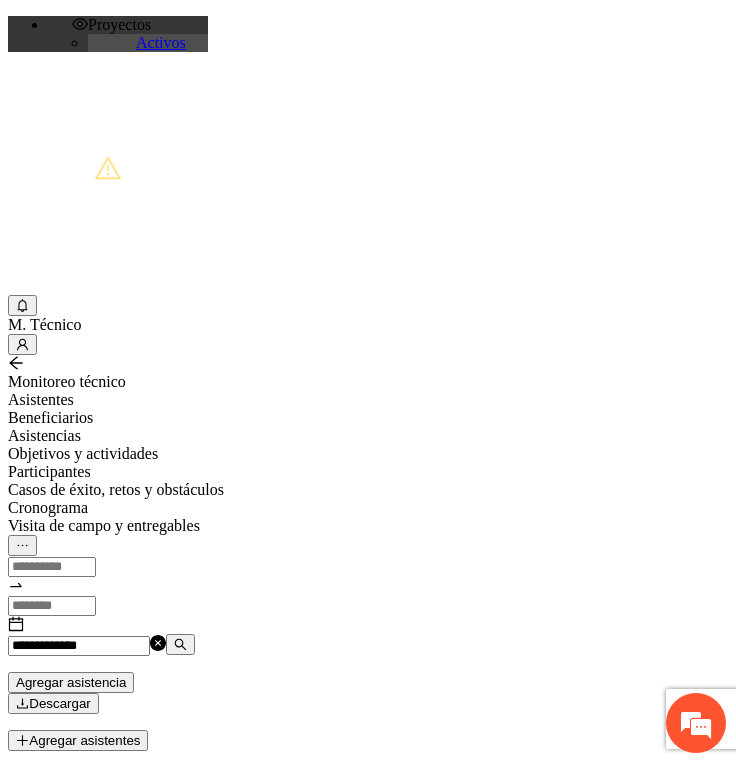 click on "**********" at bounding box center (79, 646) 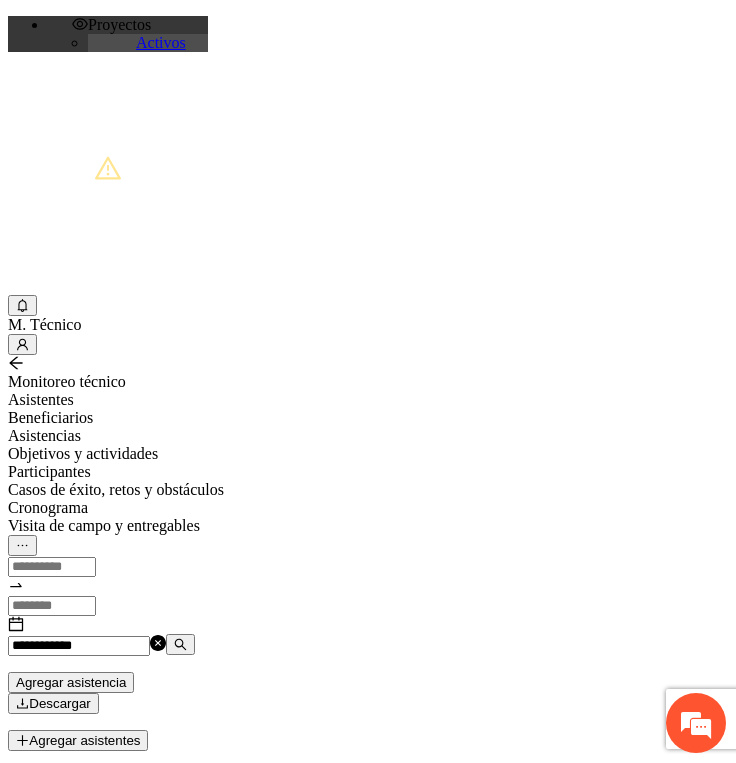 click on "**********" at bounding box center (79, 646) 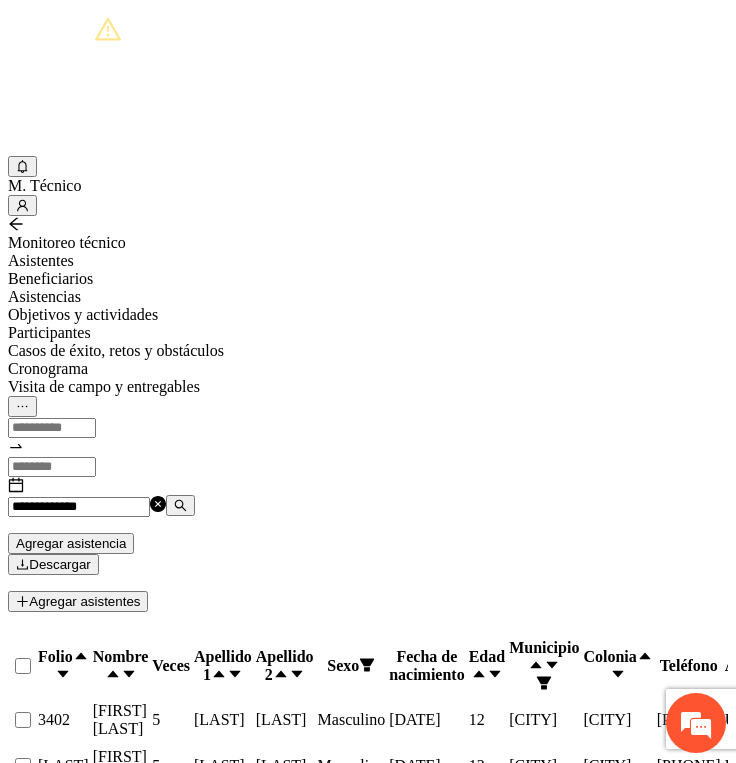 scroll, scrollTop: 148, scrollLeft: 0, axis: vertical 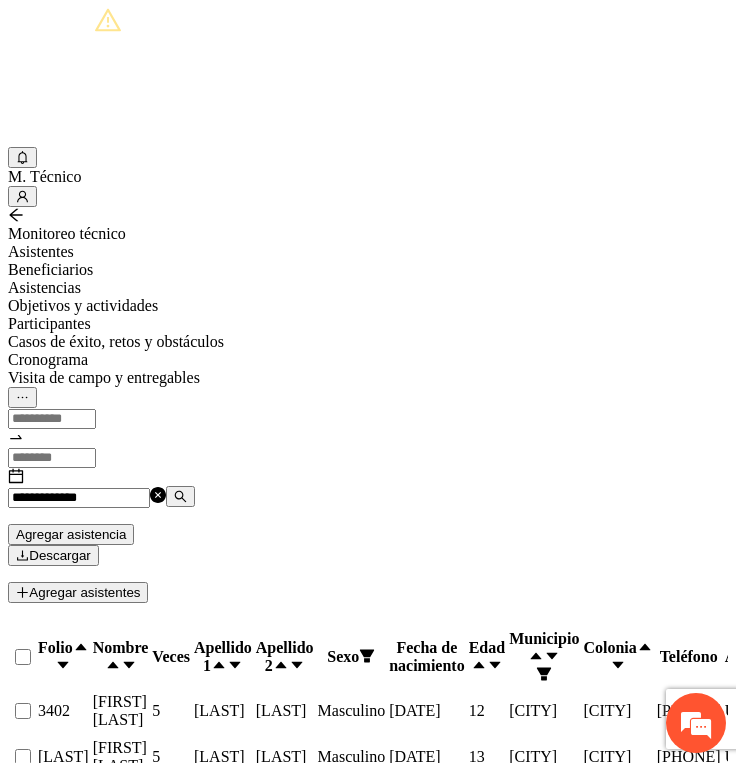 click on "**********" at bounding box center [79, 498] 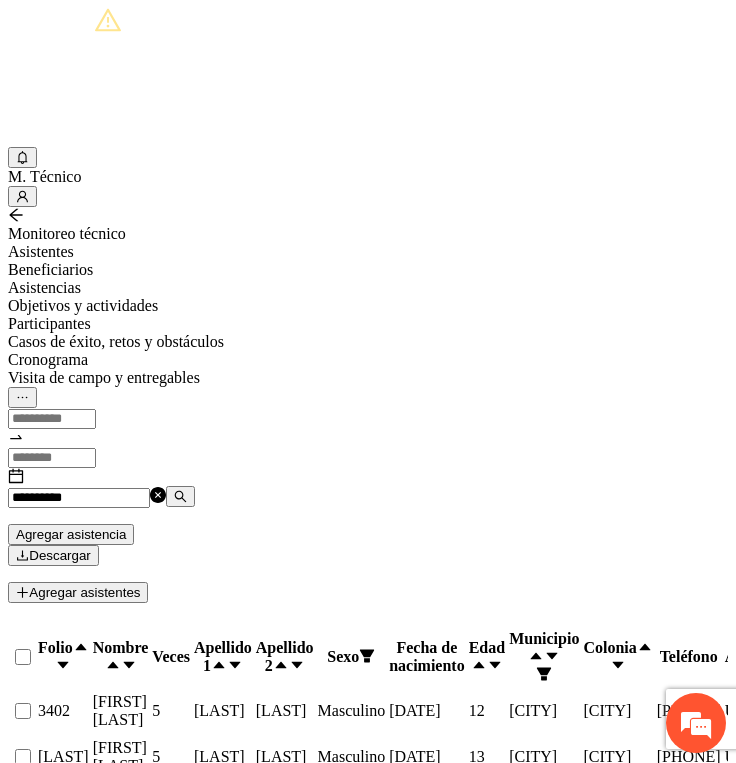 scroll, scrollTop: 0, scrollLeft: 0, axis: both 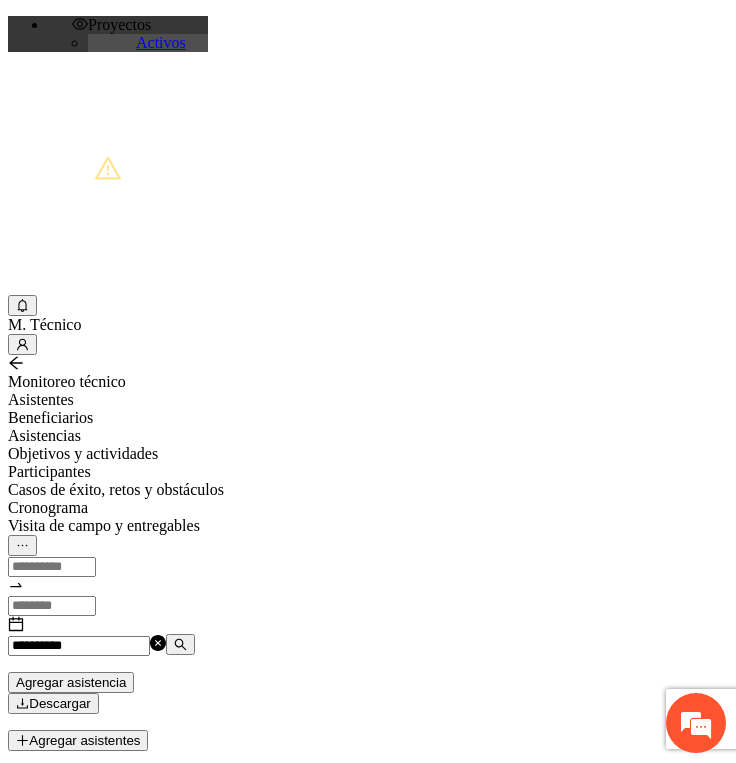 click on "**********" at bounding box center (79, 646) 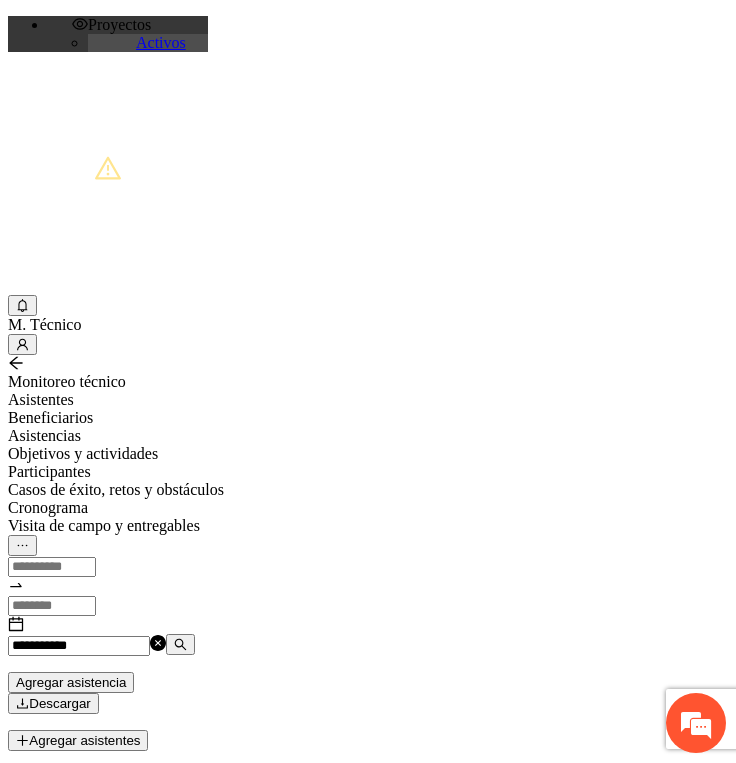 click on "**********" at bounding box center (79, 646) 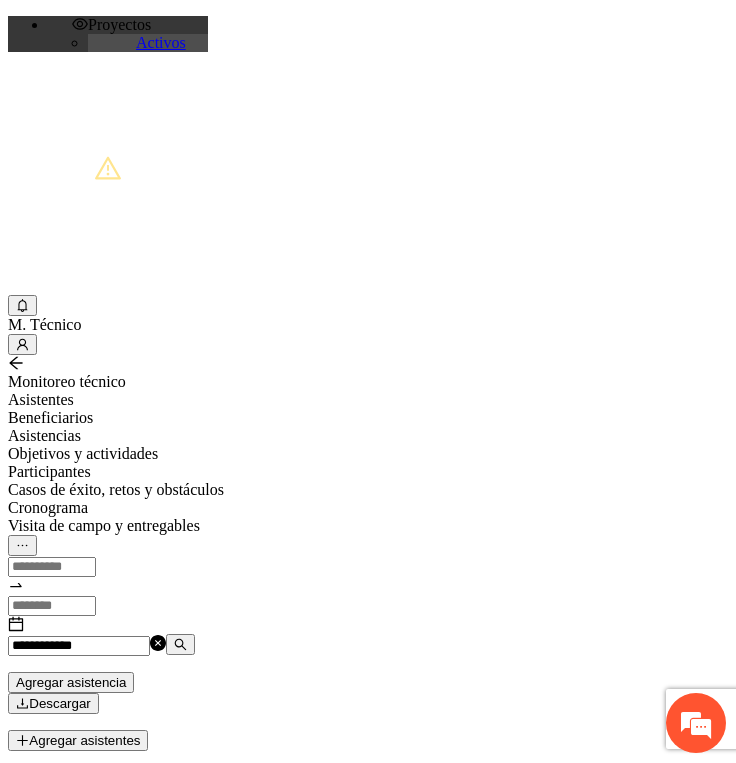 click on "**********" at bounding box center (79, 646) 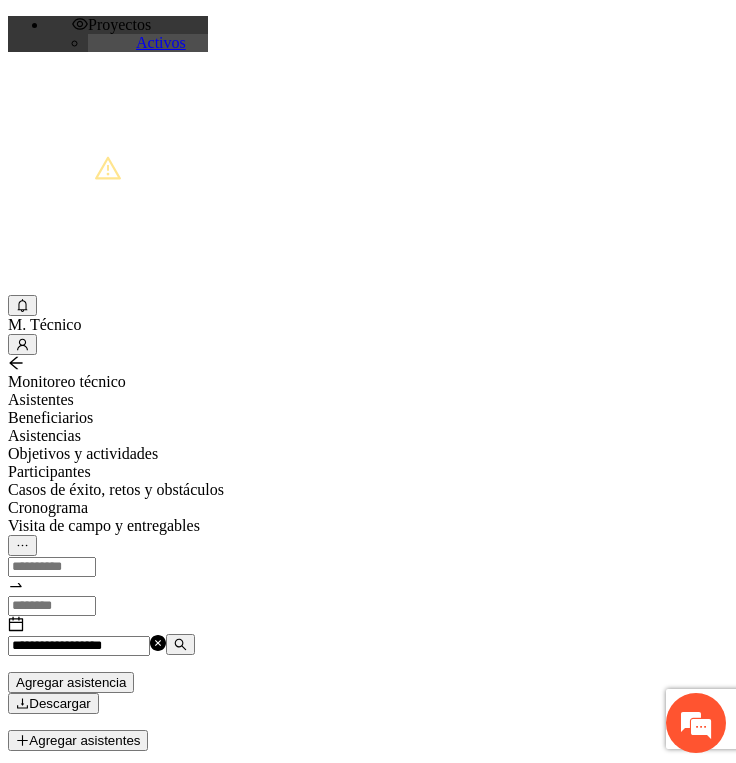 click on "**********" at bounding box center (79, 646) 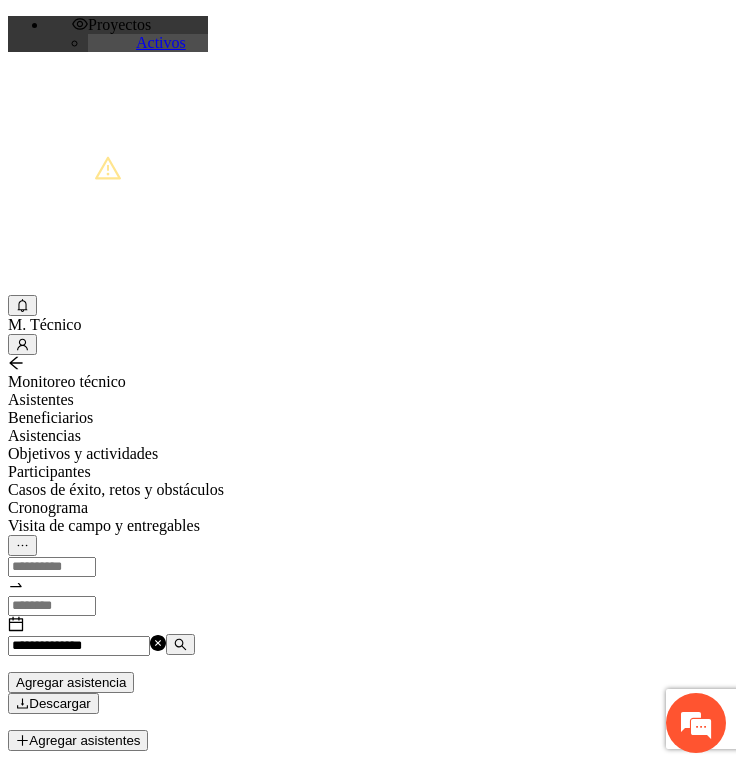click on "**********" at bounding box center (79, 646) 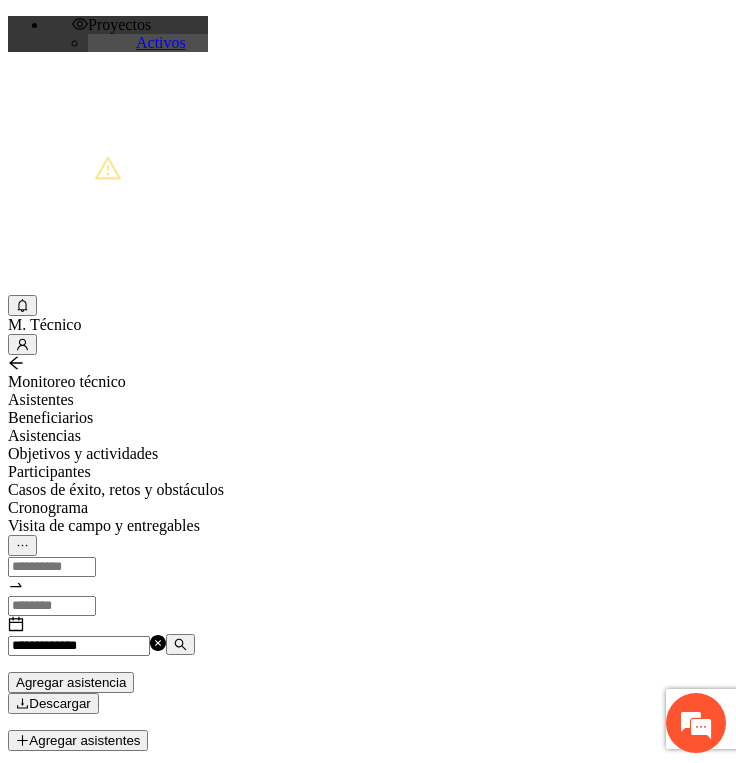 click on "**********" at bounding box center (79, 646) 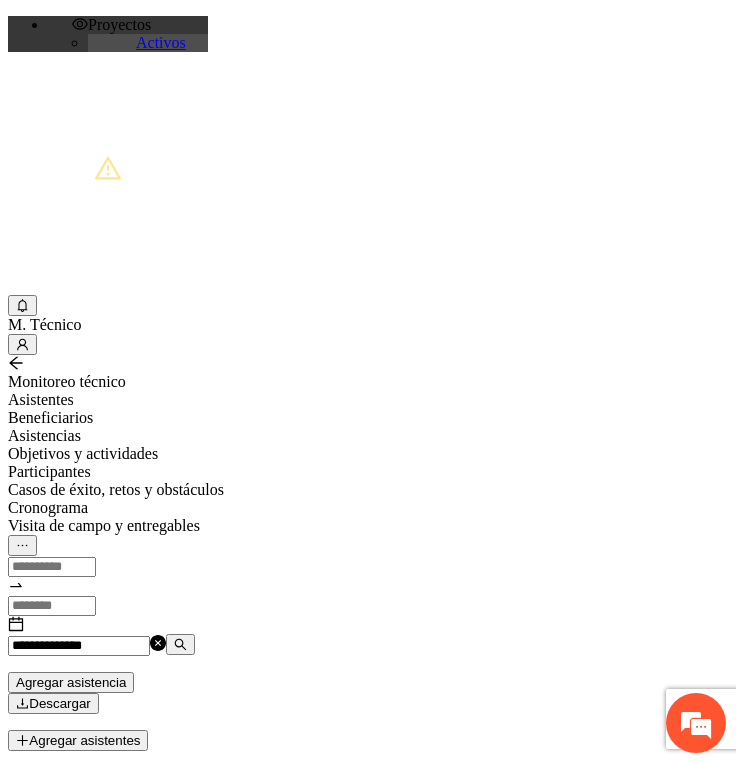 click on "**********" at bounding box center (79, 646) 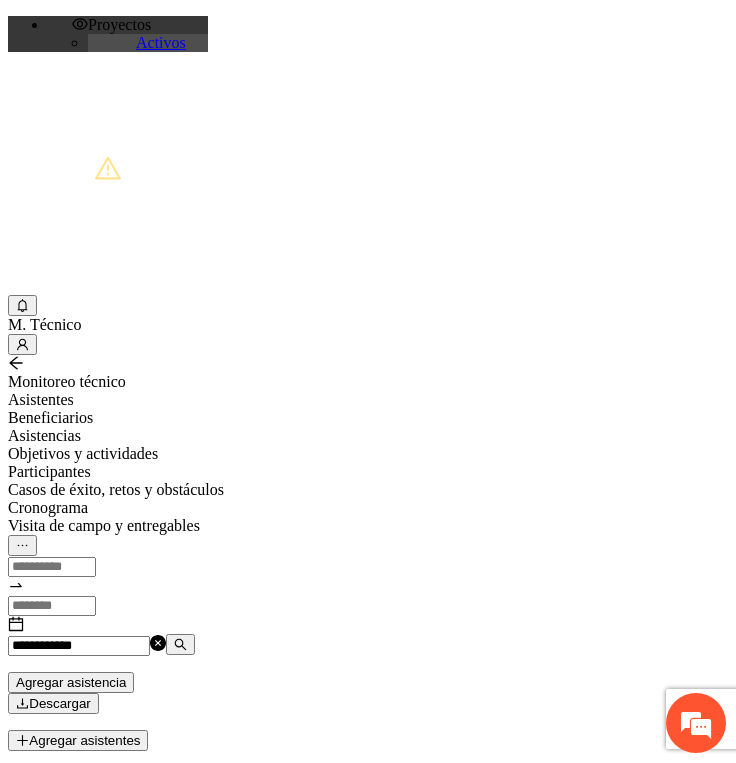 click on "**********" at bounding box center (79, 646) 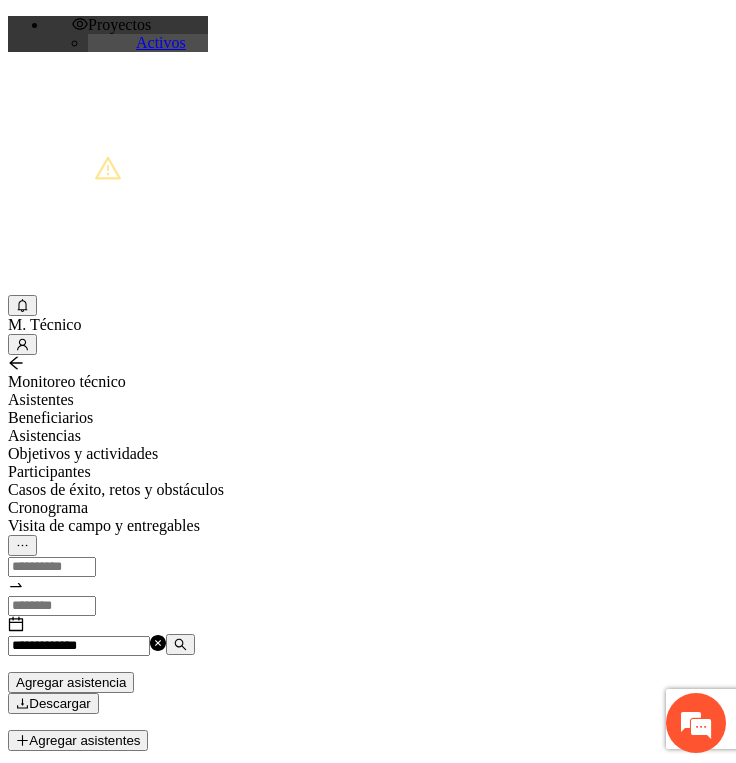 click on "**********" at bounding box center [79, 646] 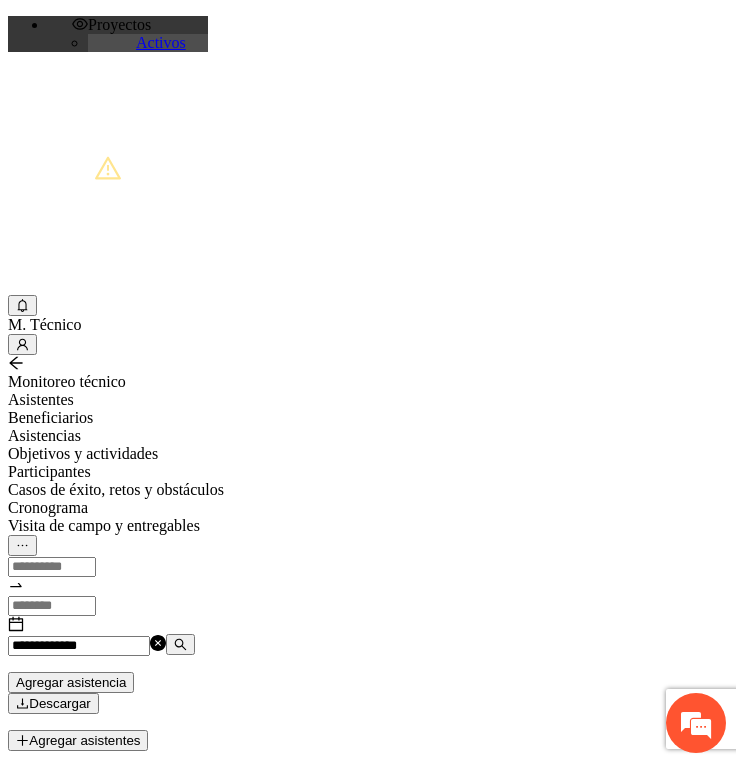 click on "**********" at bounding box center (79, 646) 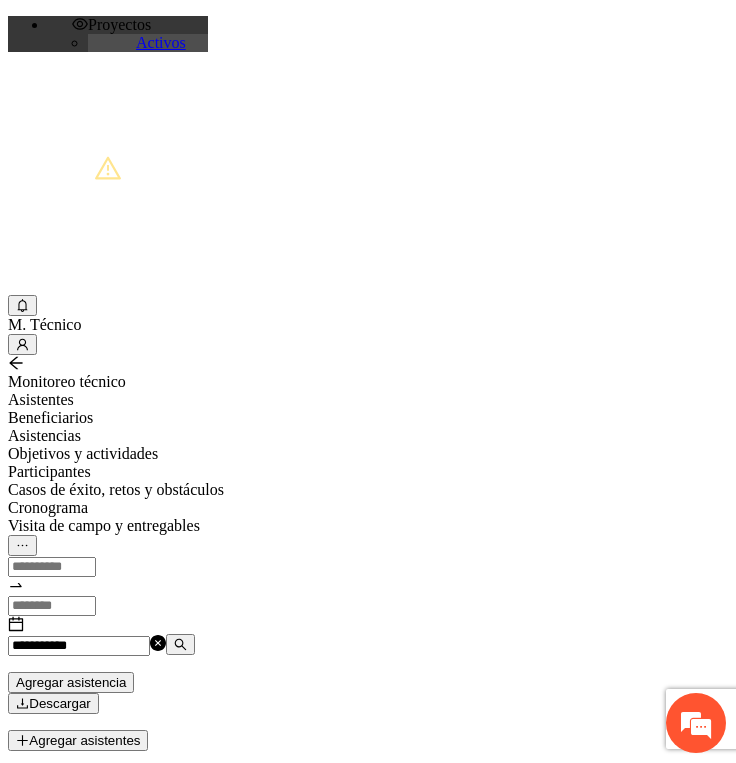 click on "**********" at bounding box center [79, 646] 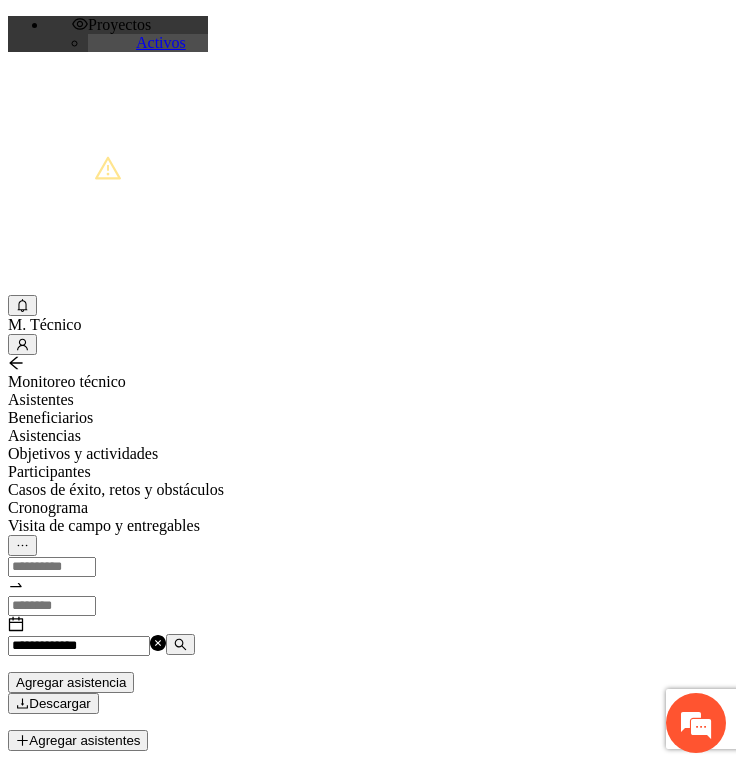 click on "**********" at bounding box center (79, 646) 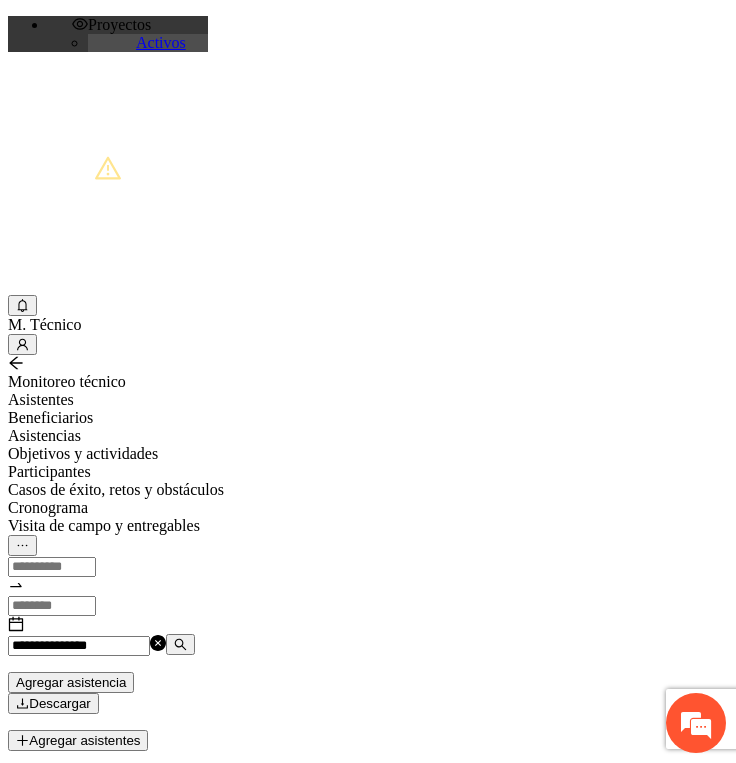 click on "**********" at bounding box center [79, 646] 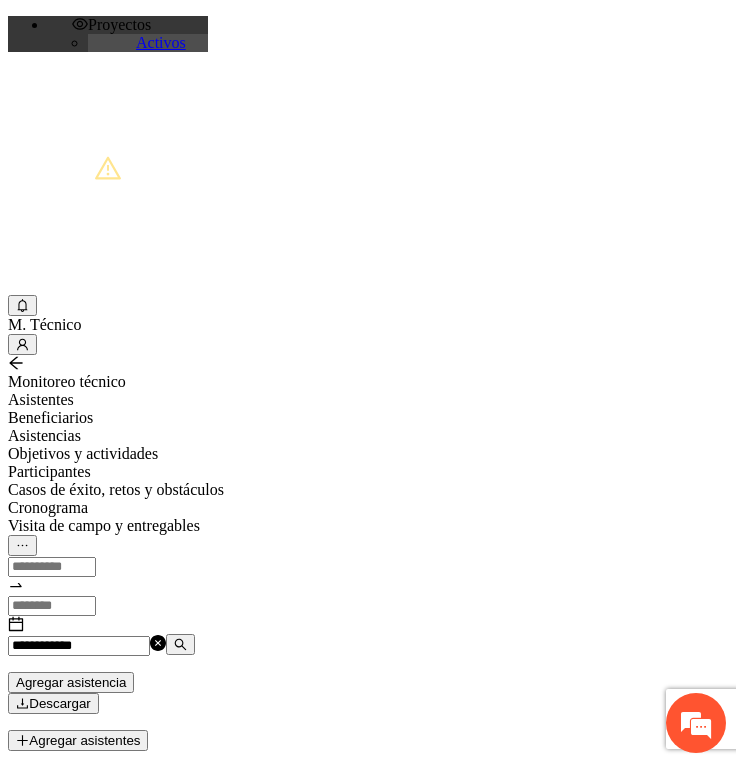 click on "**********" at bounding box center (79, 646) 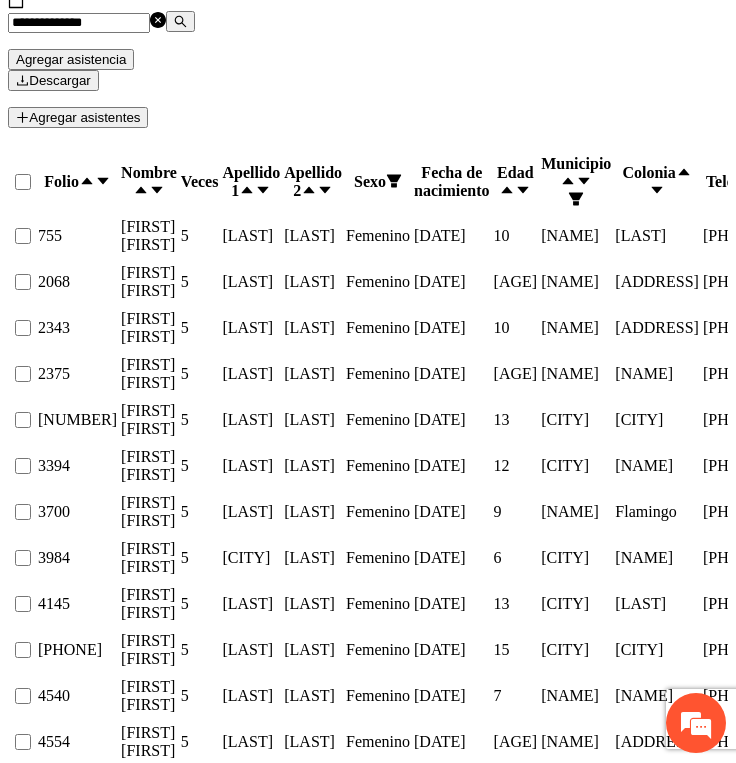 scroll, scrollTop: 654, scrollLeft: 0, axis: vertical 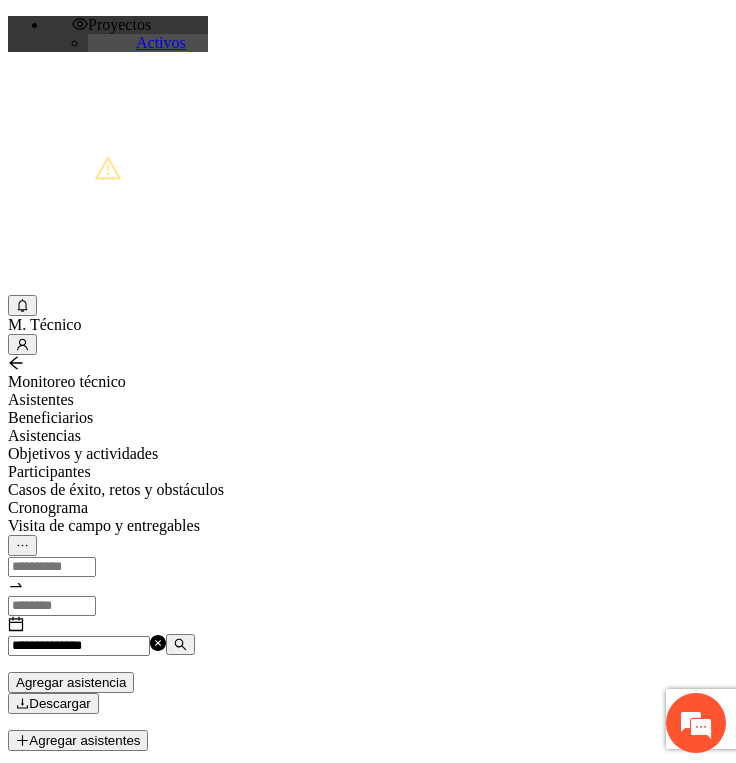click on "**********" at bounding box center (79, 646) 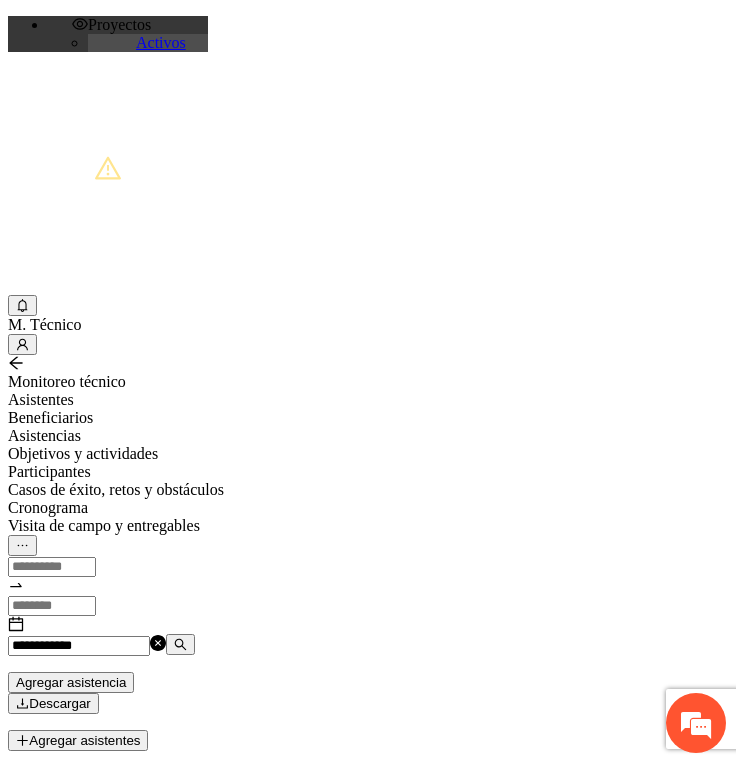 type on "**********" 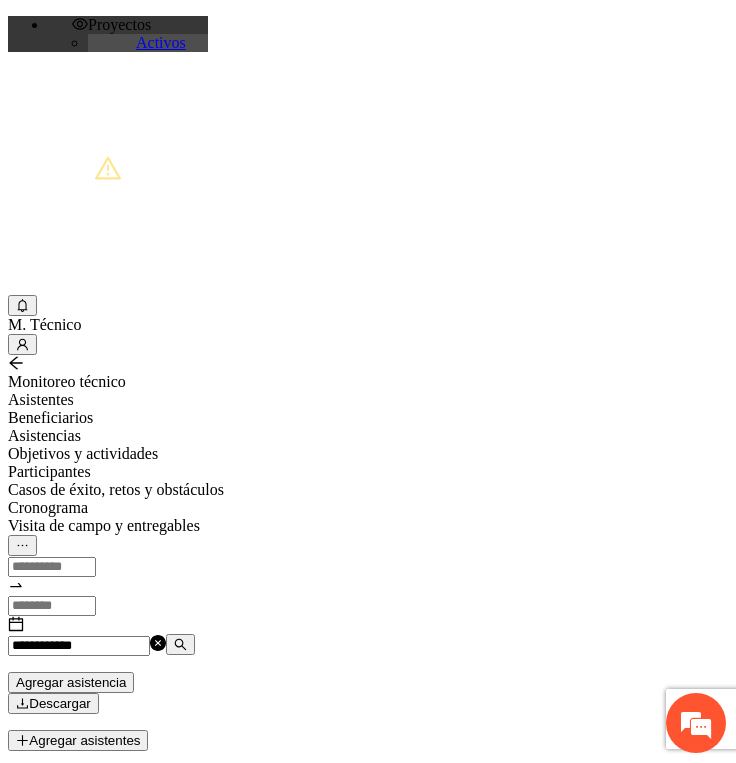 click on "Agregar asistencia" at bounding box center (71, 682) 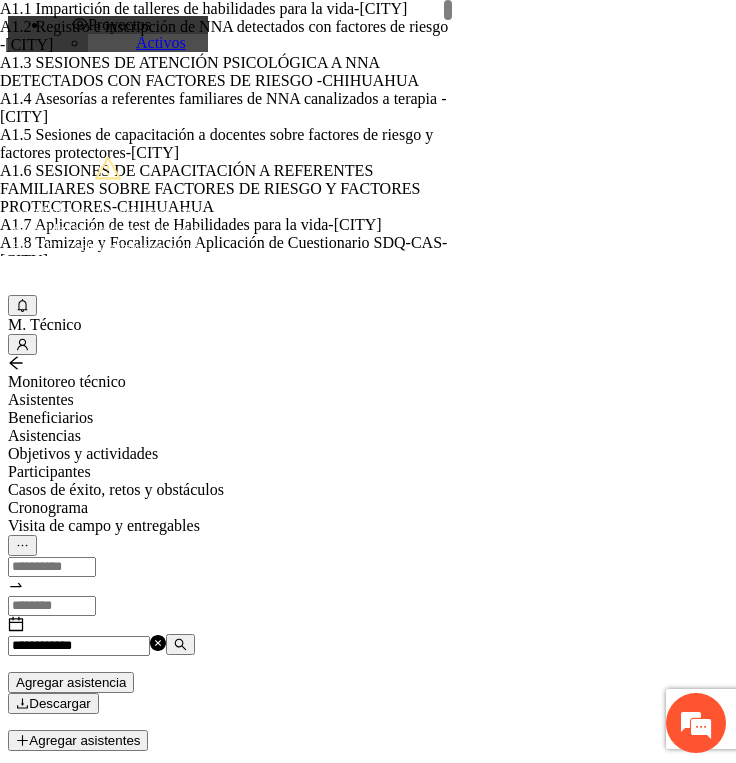 click on "Agregar asistencia" at bounding box center (258, 1108) 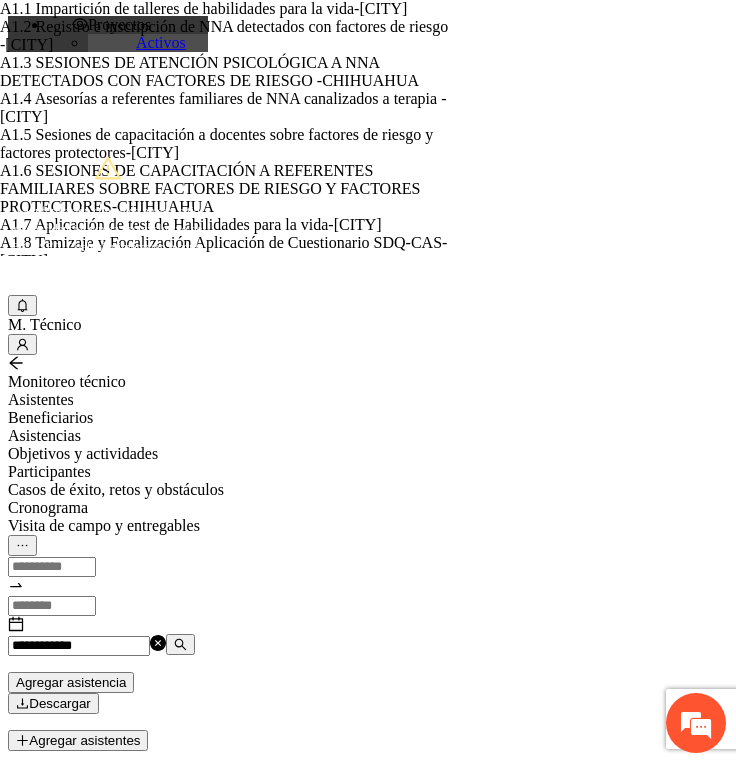 click at bounding box center (72, 1221) 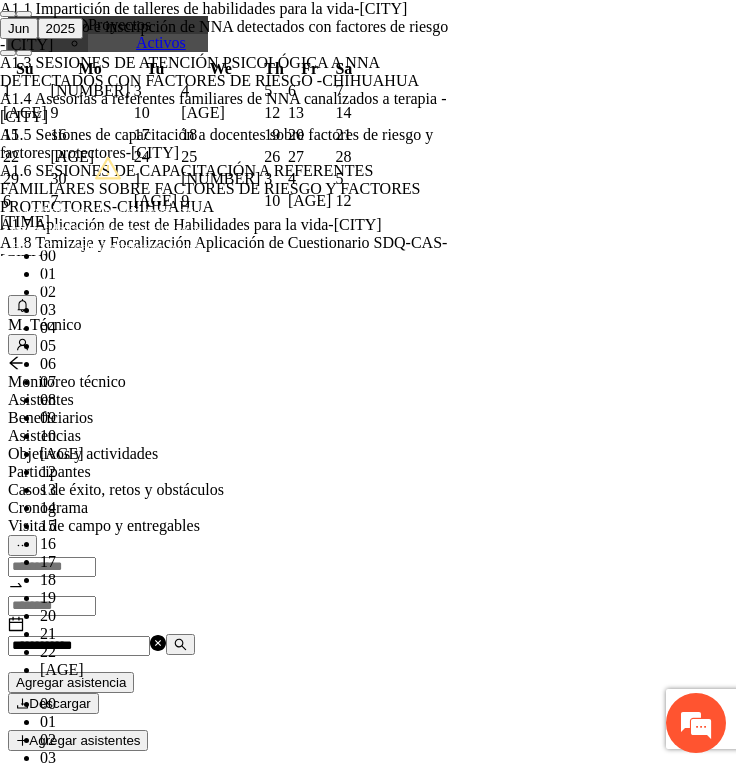 scroll, scrollTop: 196, scrollLeft: 0, axis: vertical 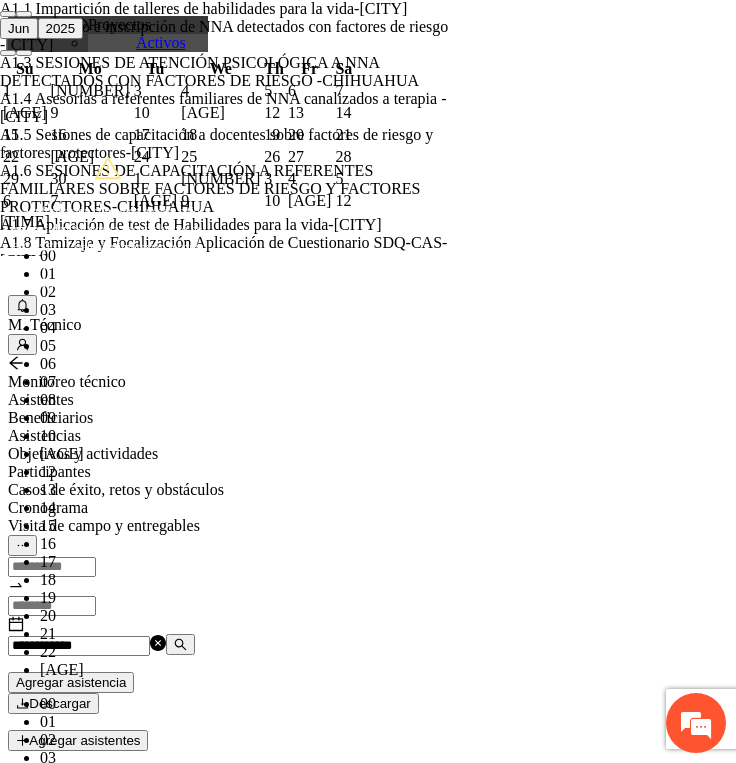 click on "Guardar" at bounding box center (109, 1241) 